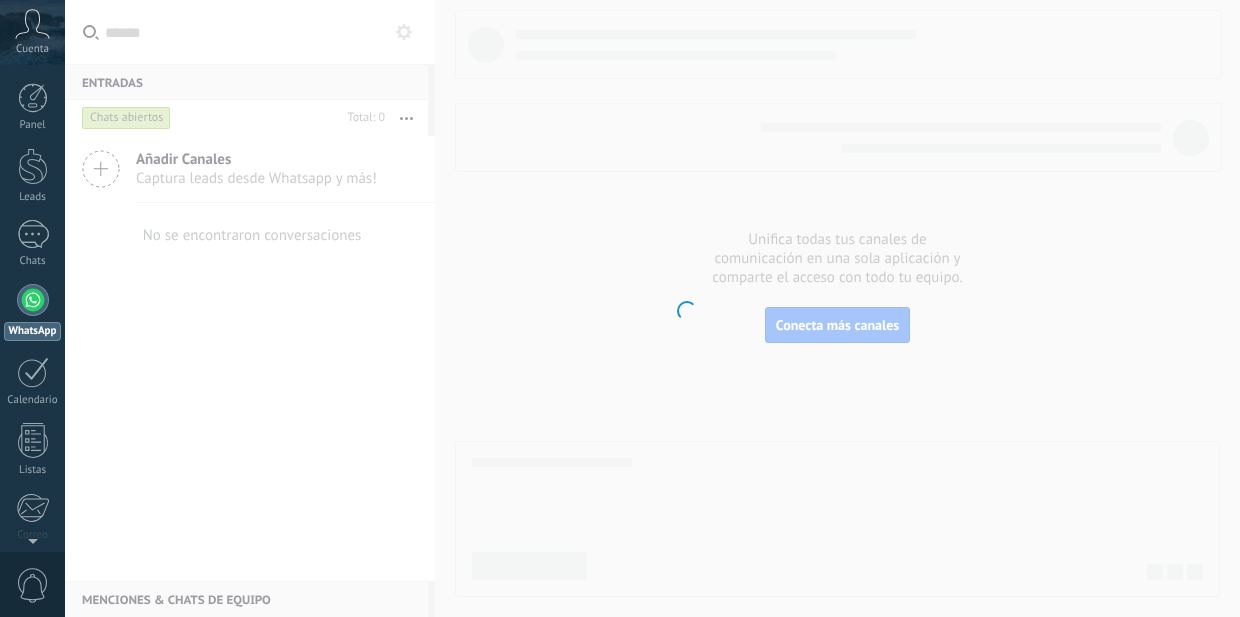 scroll, scrollTop: 0, scrollLeft: 0, axis: both 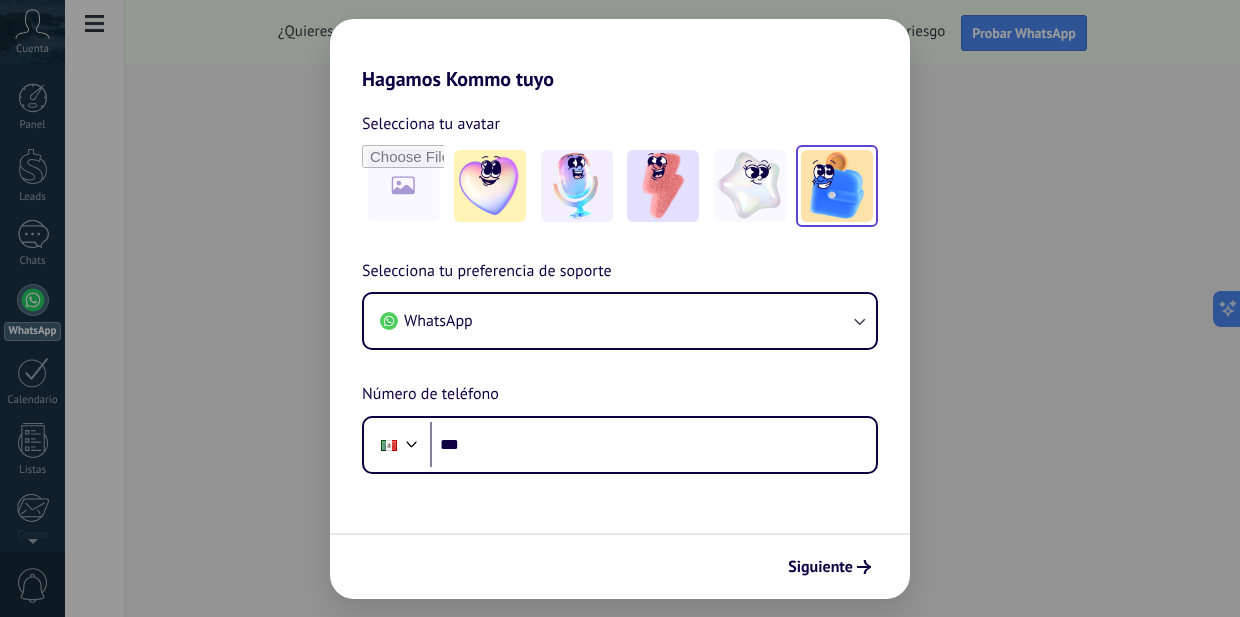 click at bounding box center [837, 186] 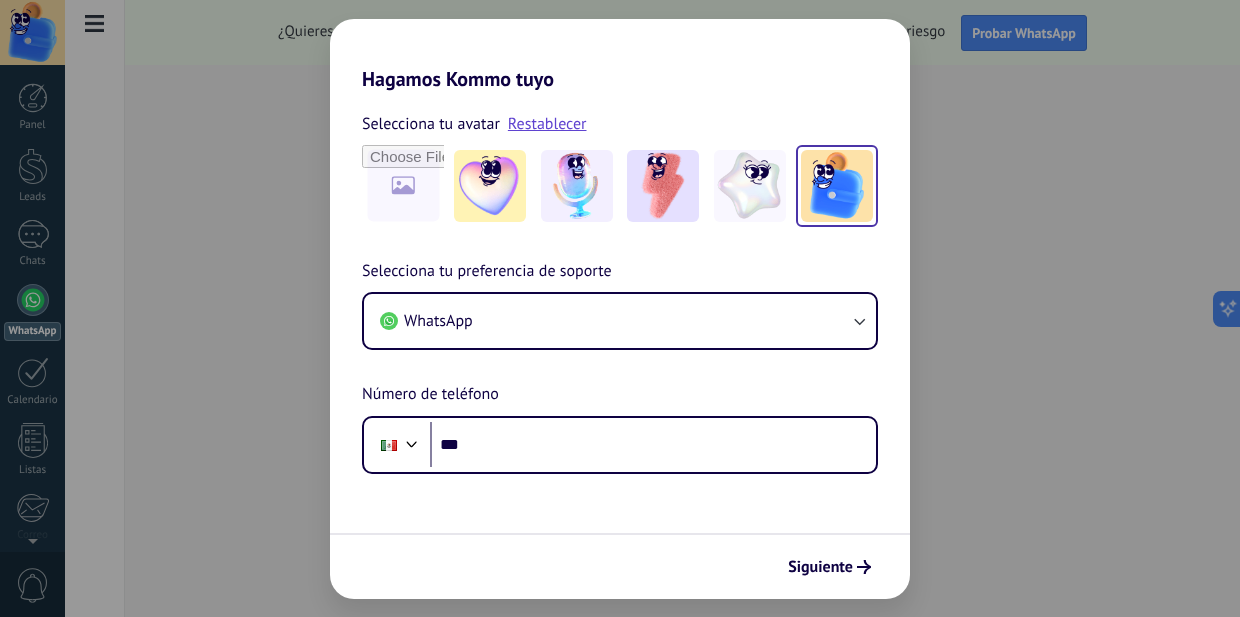 click at bounding box center (837, 186) 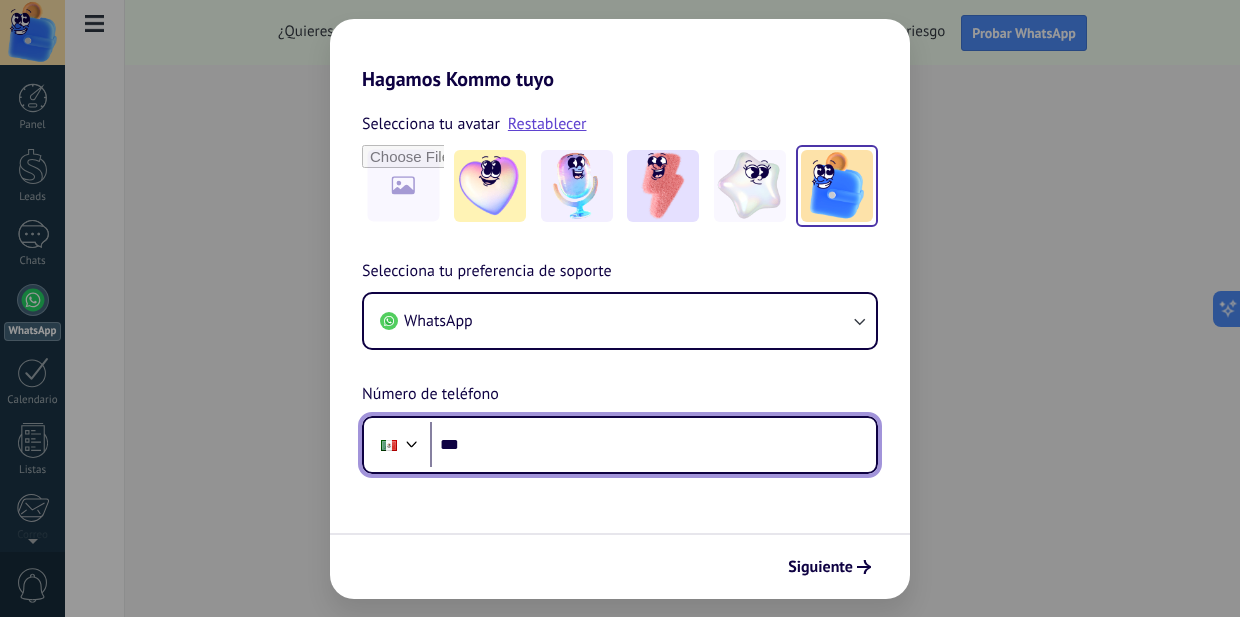 click on "***" at bounding box center [653, 445] 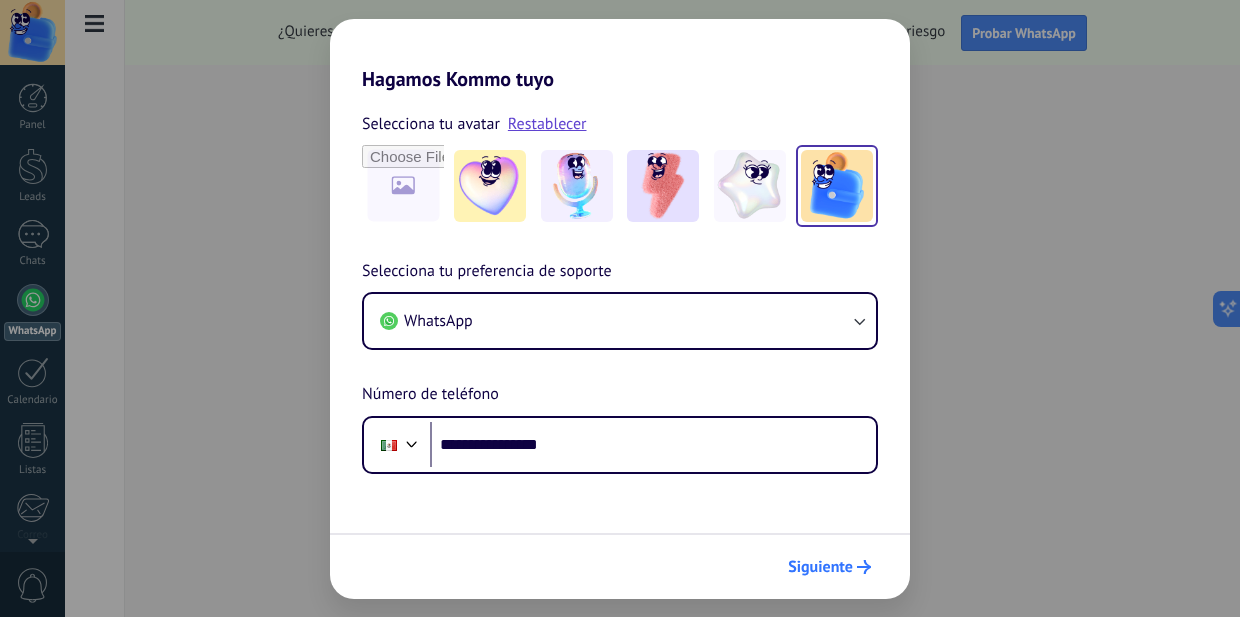click on "Siguiente" at bounding box center [820, 567] 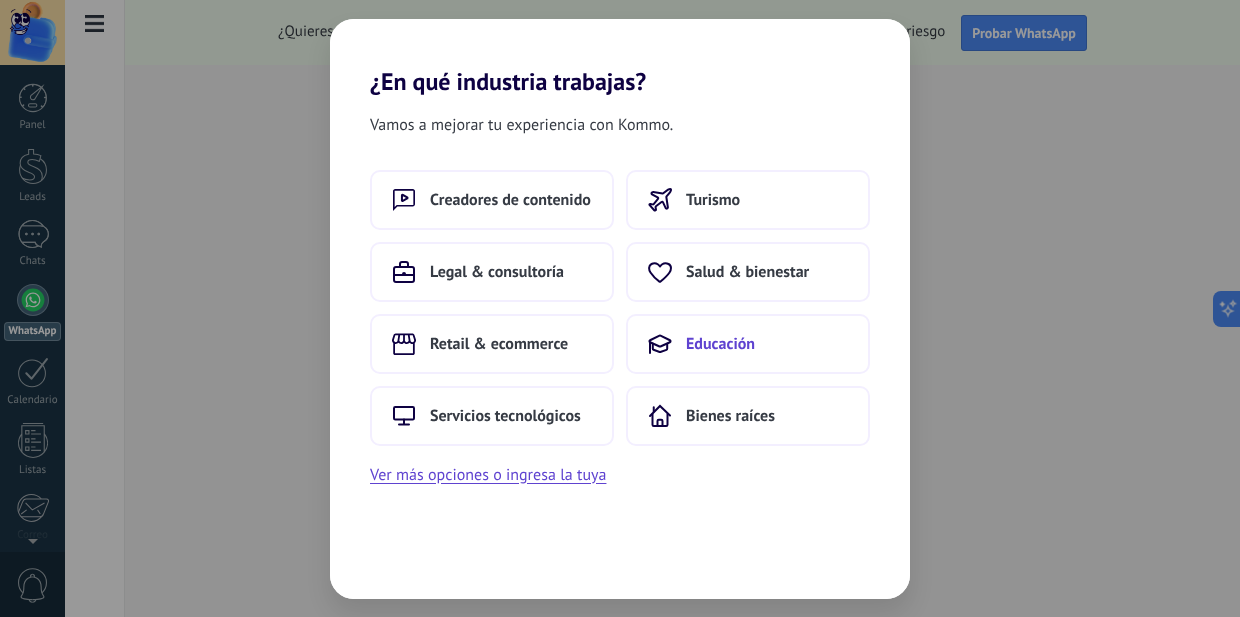 click on "Educación" at bounding box center [748, 344] 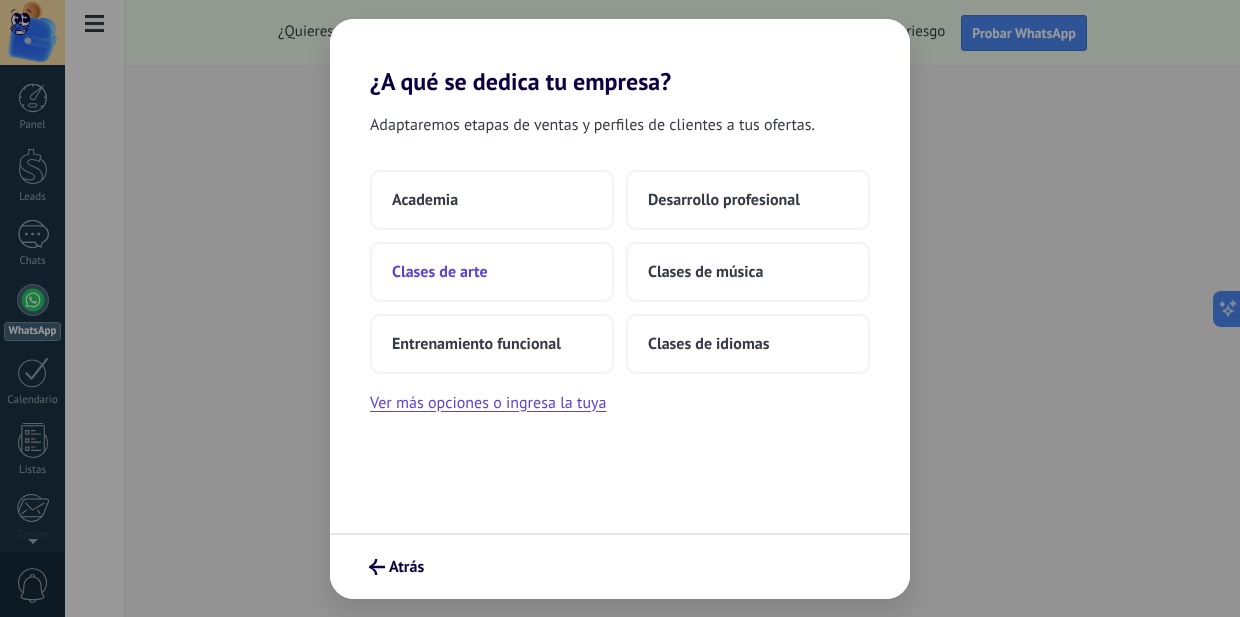 click on "Clases de arte" at bounding box center (492, 272) 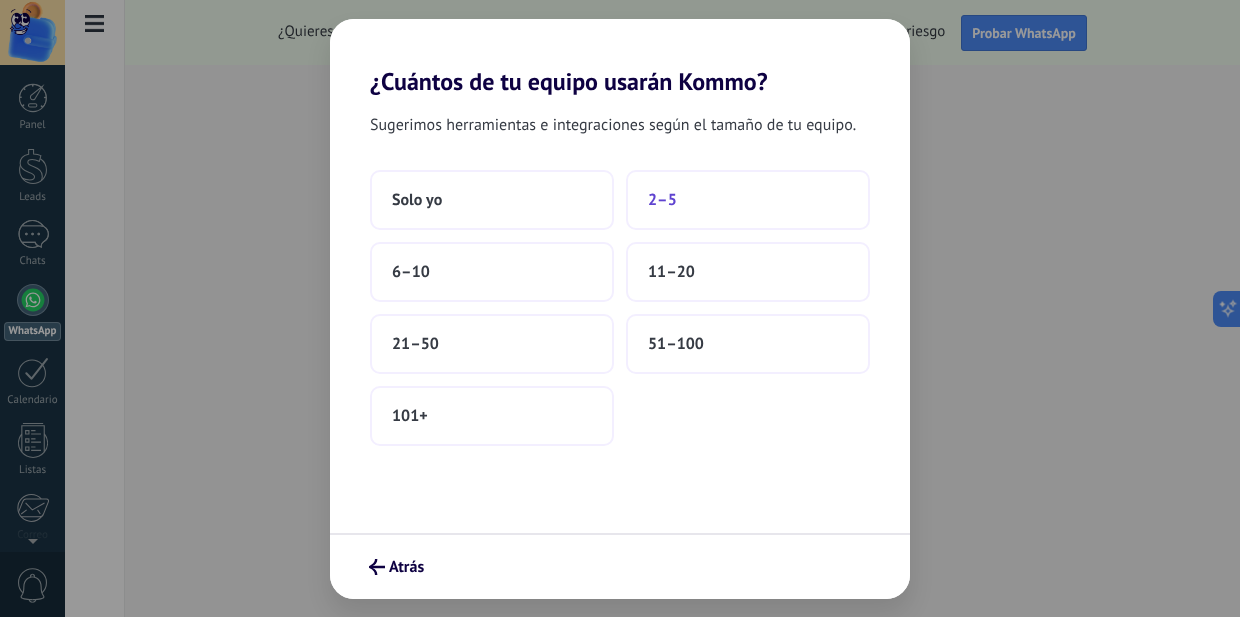 click on "2–5" at bounding box center (748, 200) 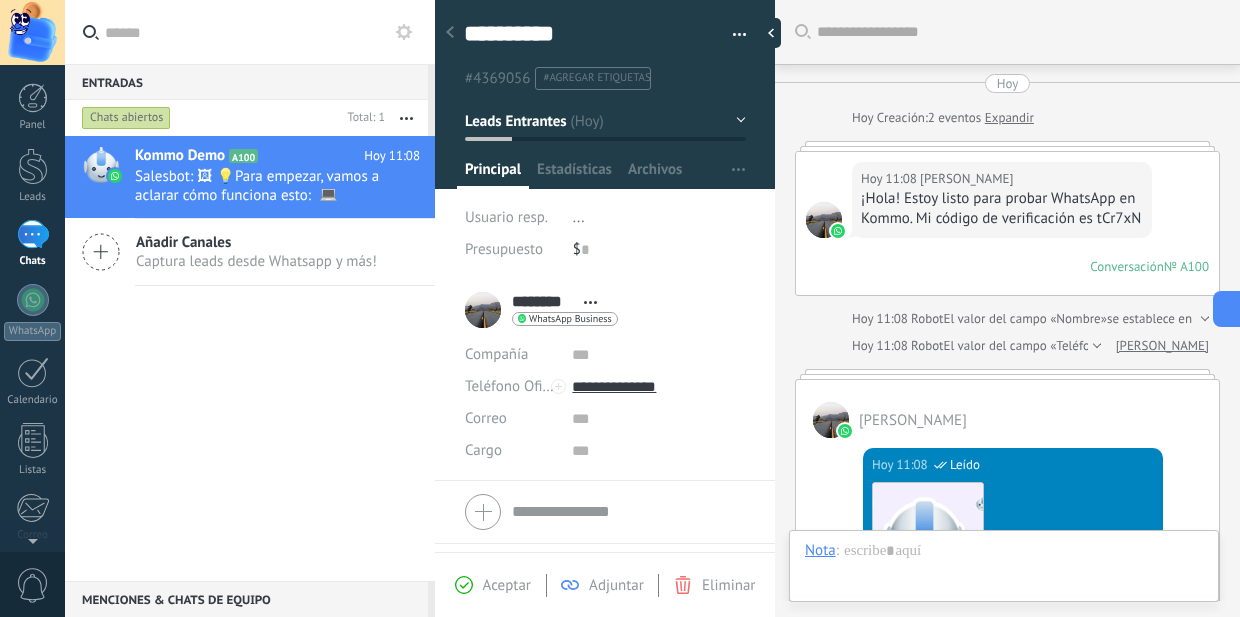 scroll, scrollTop: 30, scrollLeft: 0, axis: vertical 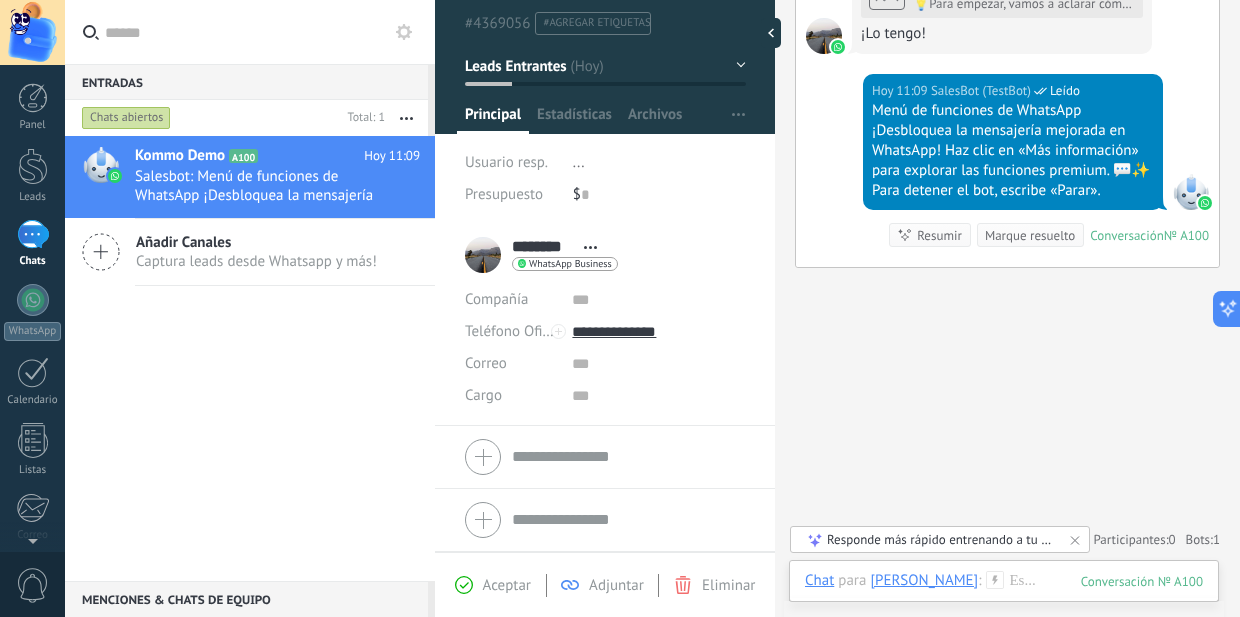 click at bounding box center (605, 520) 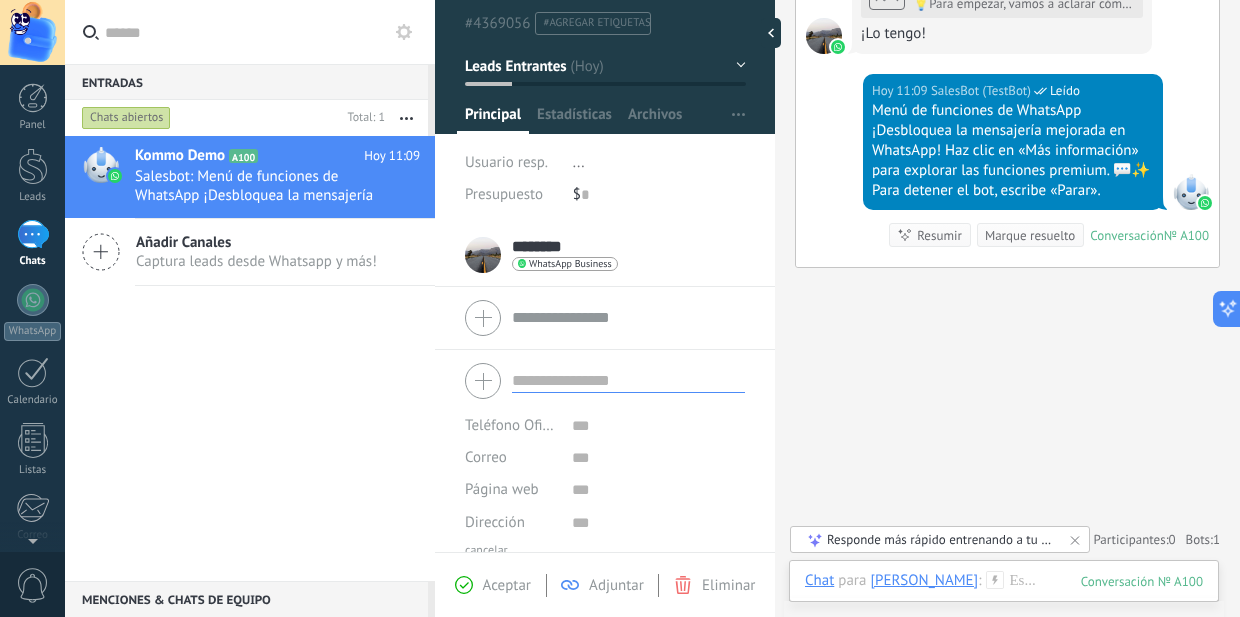 scroll, scrollTop: 48, scrollLeft: 0, axis: vertical 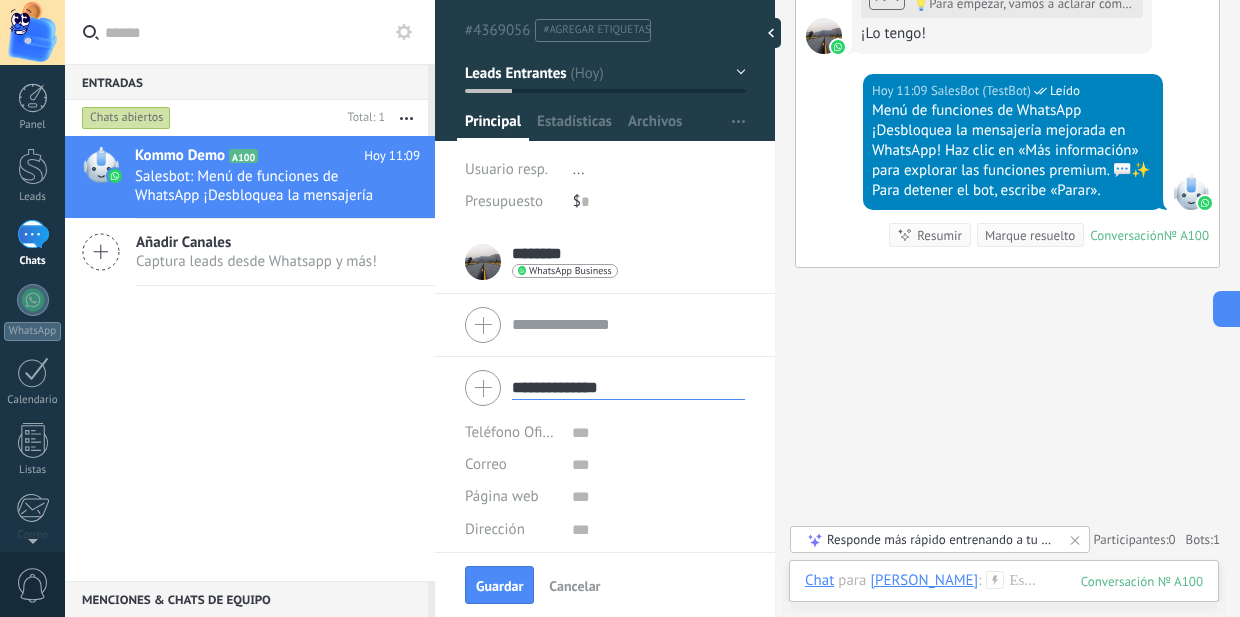 type on "**********" 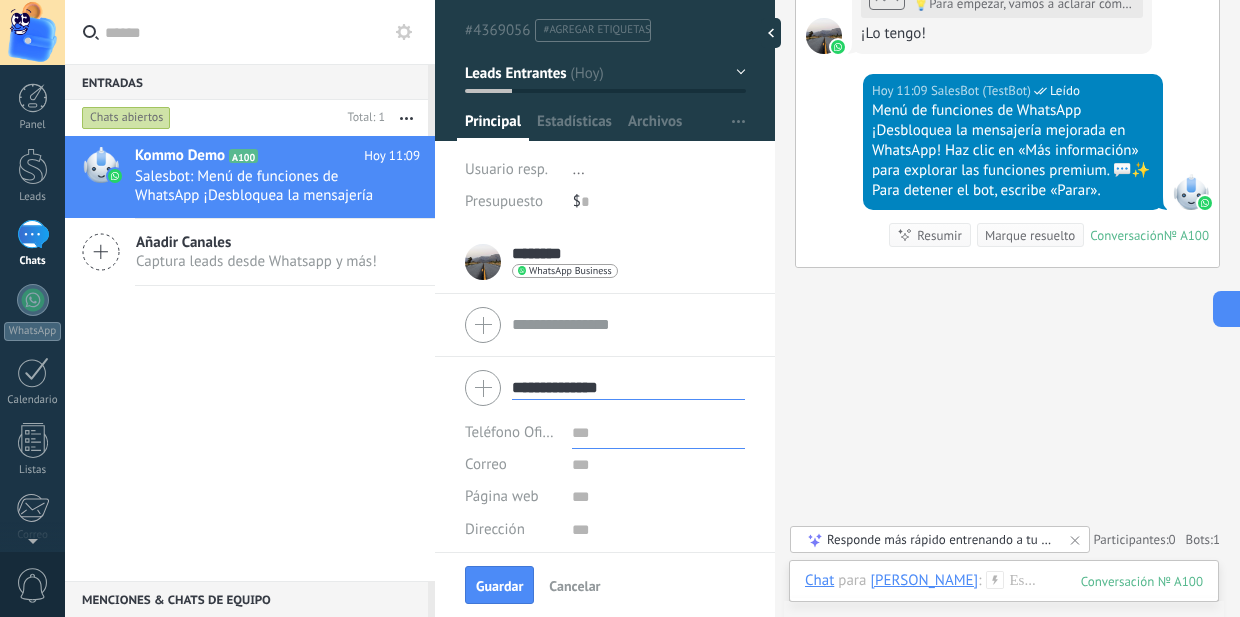 click at bounding box center [658, 433] 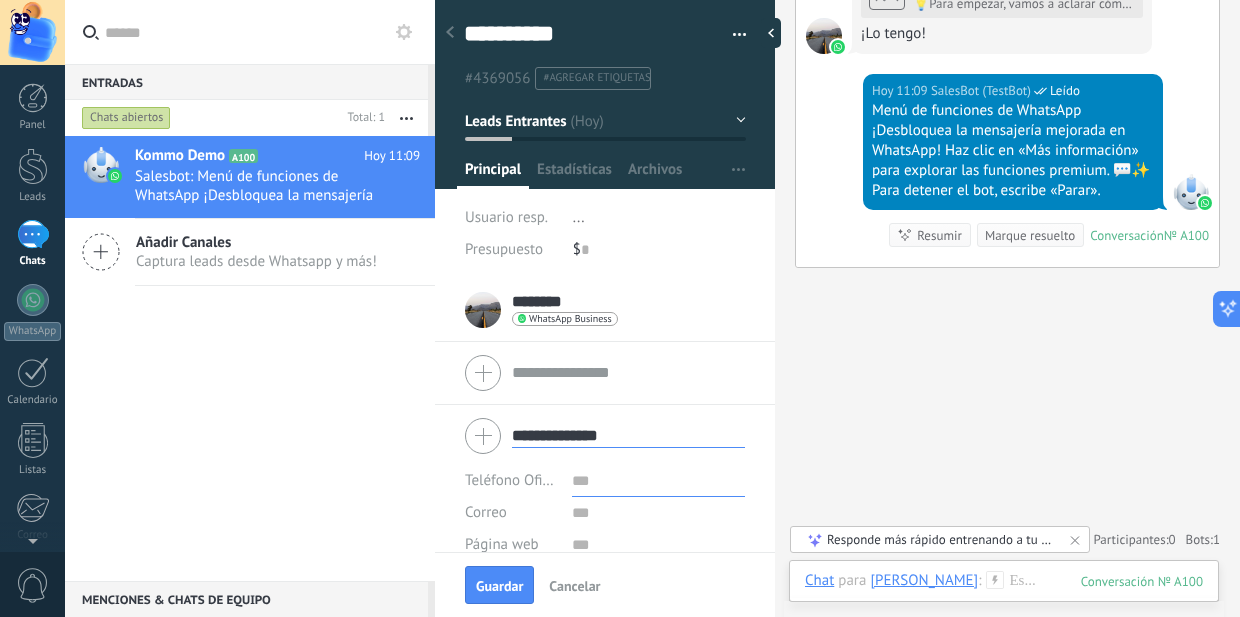 scroll, scrollTop: 0, scrollLeft: 0, axis: both 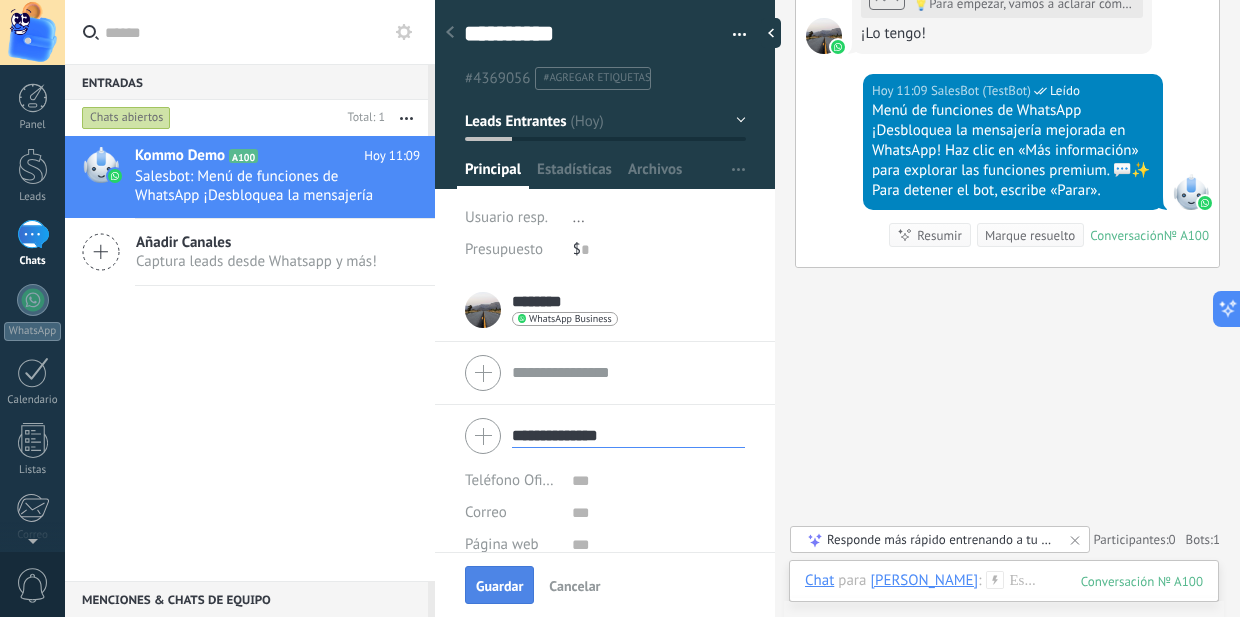 click on "Guardar" at bounding box center (499, 586) 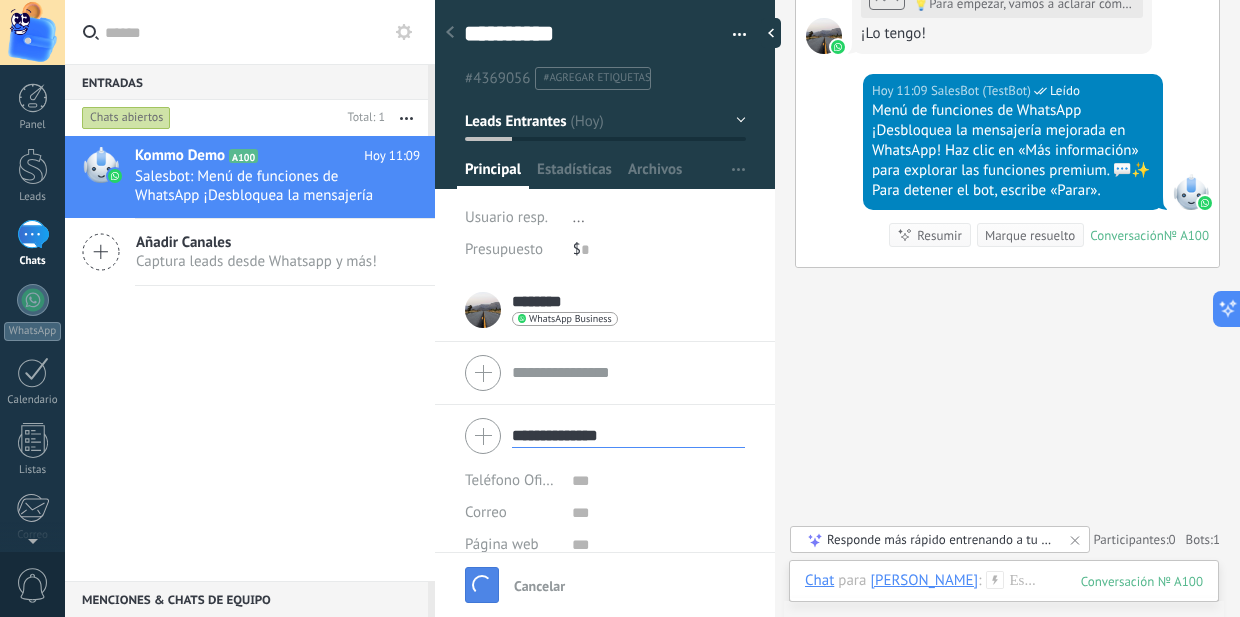 type on "***" 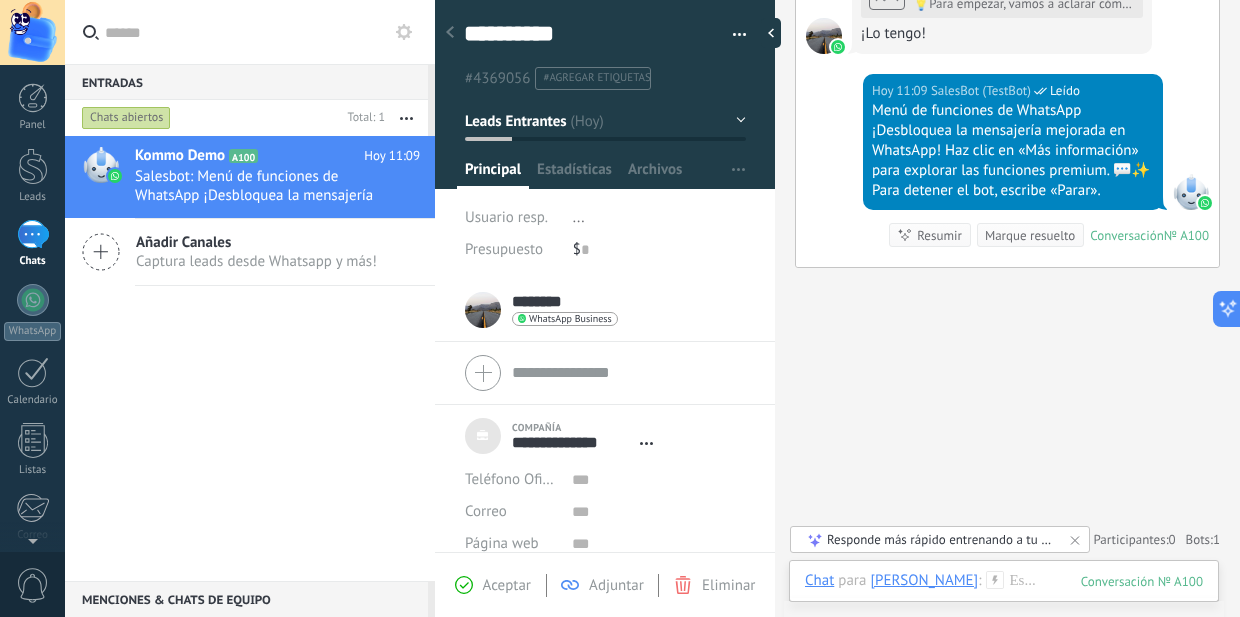scroll, scrollTop: 20, scrollLeft: 0, axis: vertical 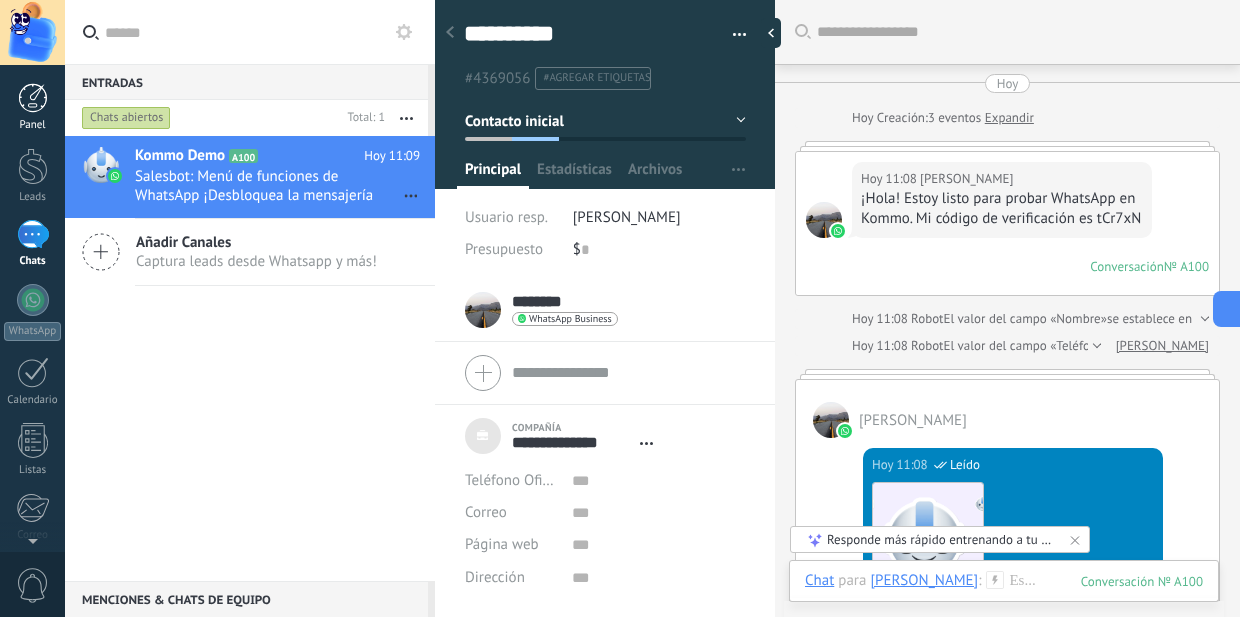click at bounding box center (33, 98) 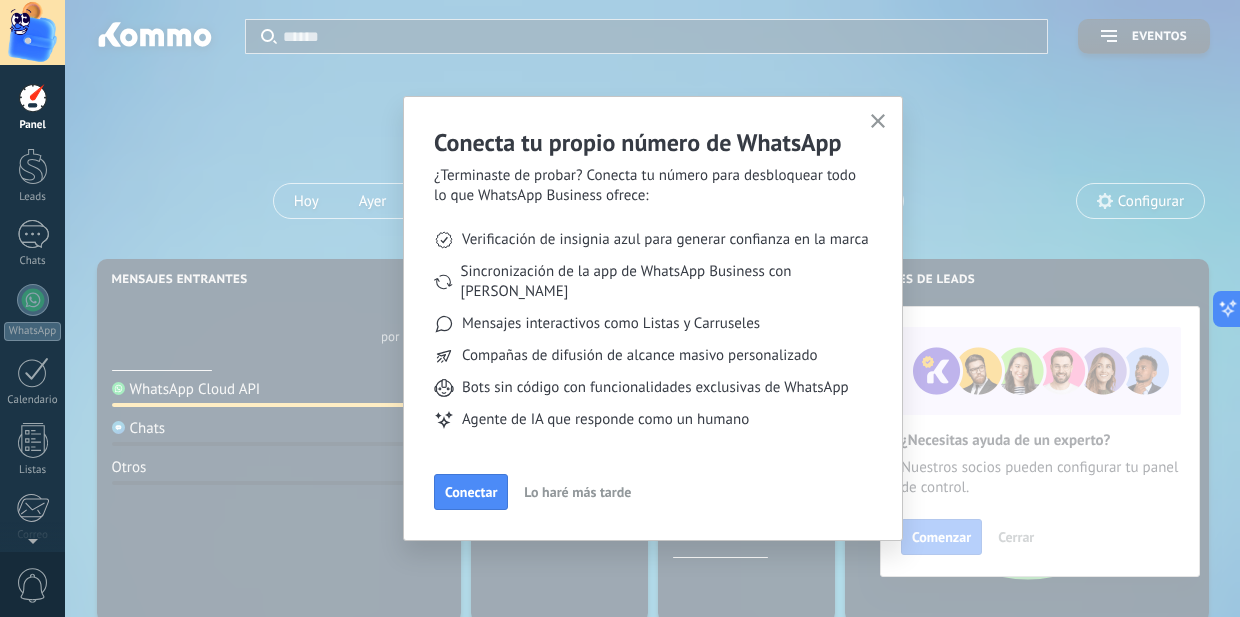 click 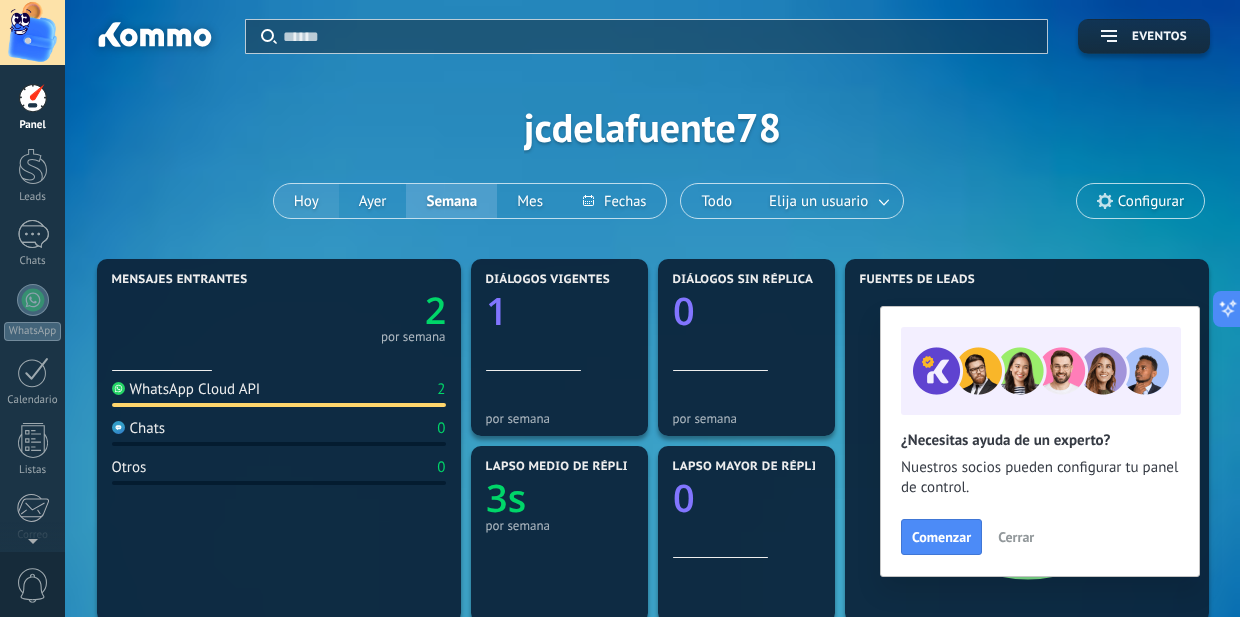 scroll, scrollTop: 22, scrollLeft: 0, axis: vertical 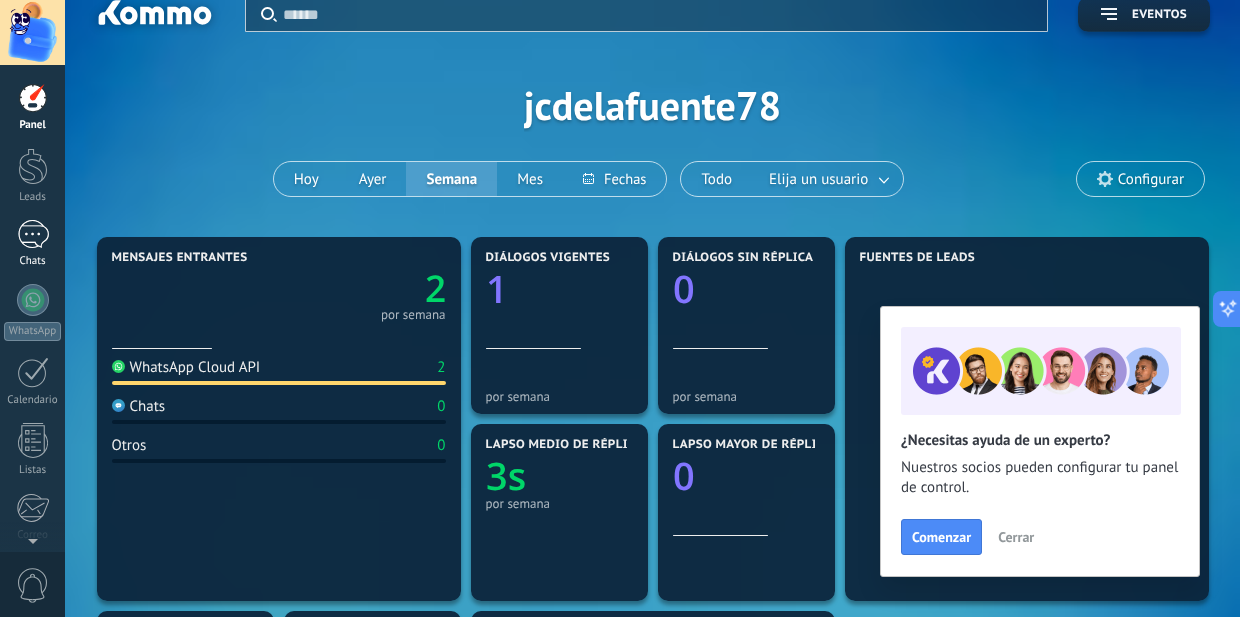 click on "1" at bounding box center (33, 234) 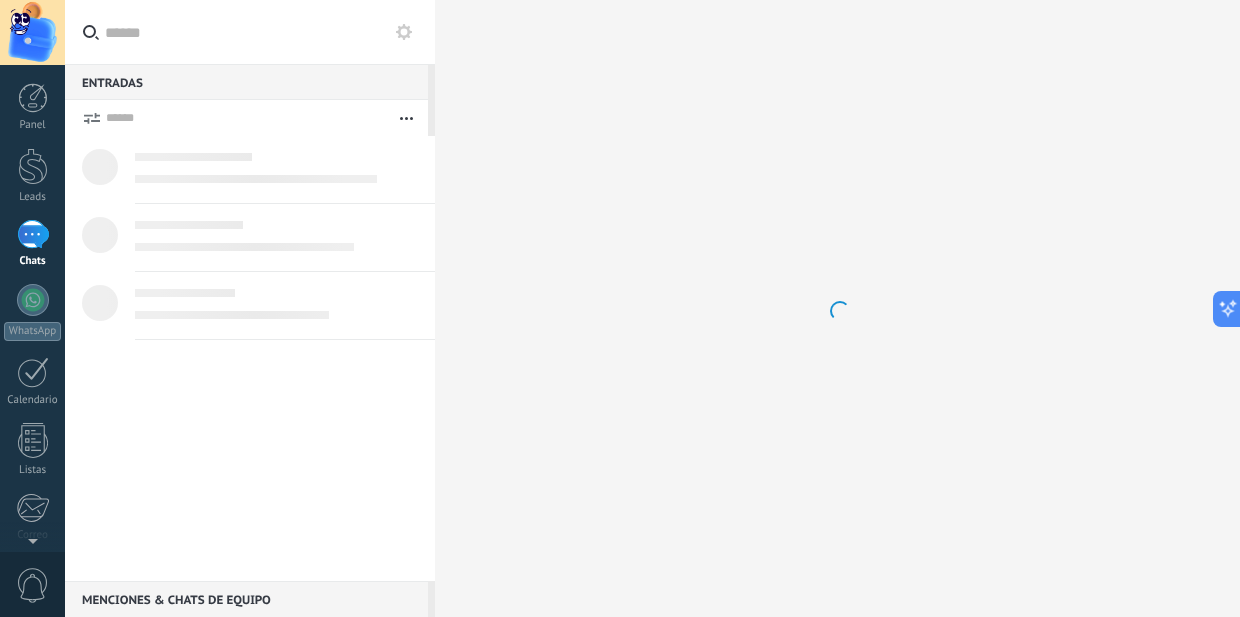 scroll, scrollTop: 0, scrollLeft: 0, axis: both 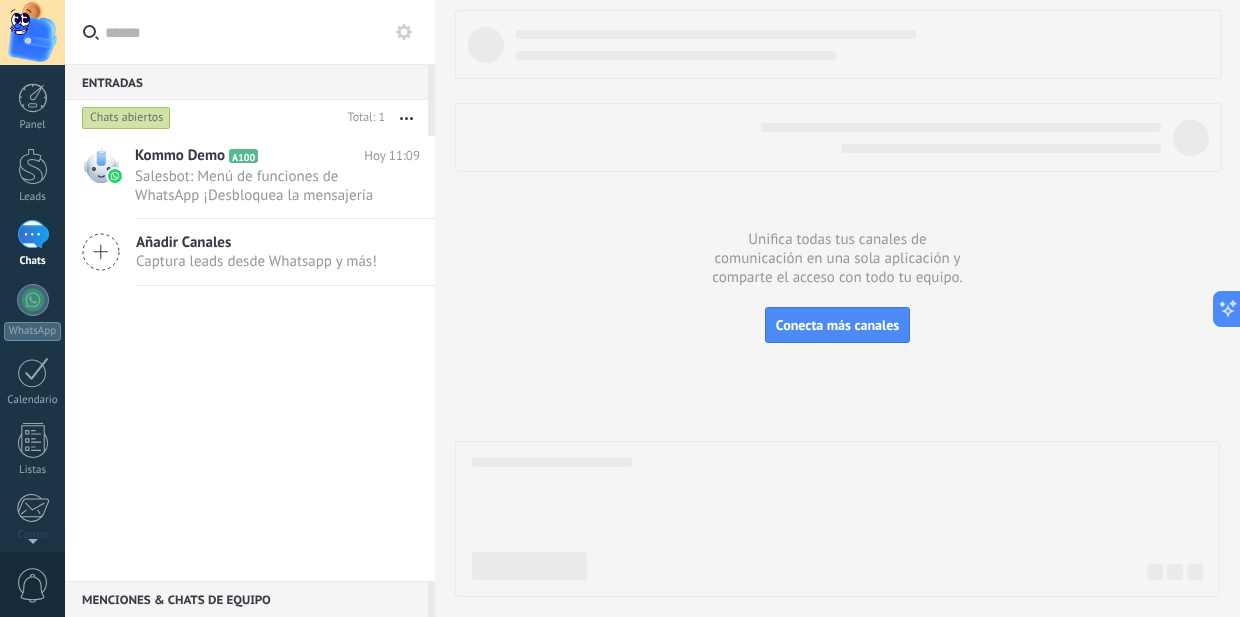 click on "1" at bounding box center [33, 234] 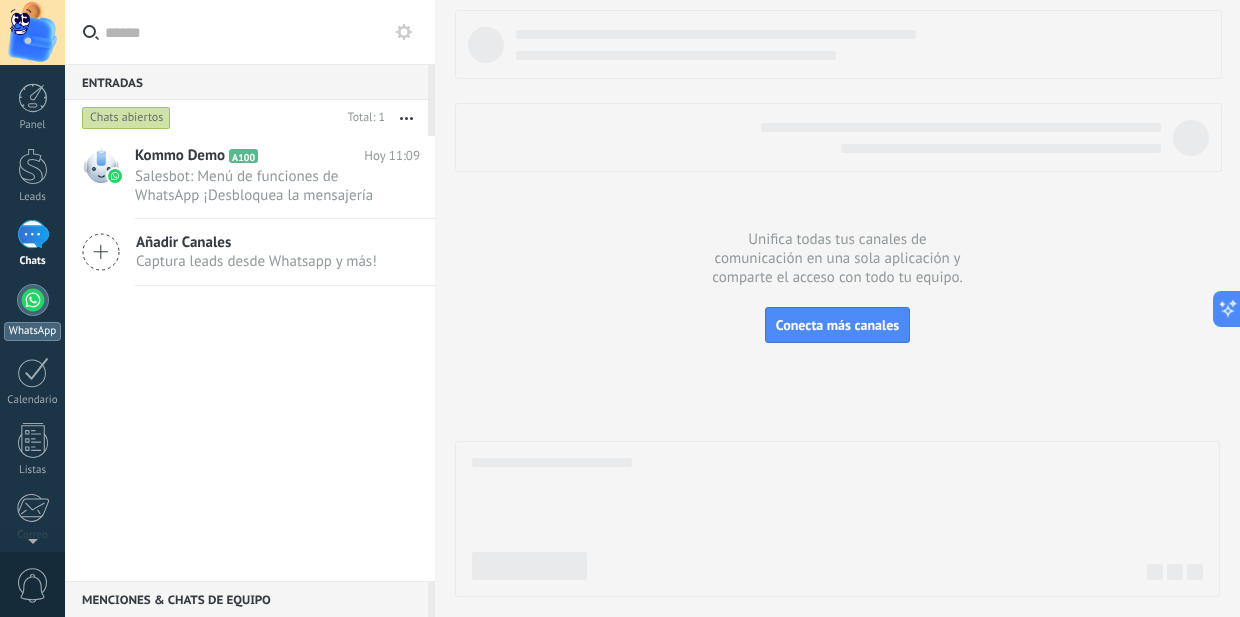 click on "WhatsApp" at bounding box center (32, 312) 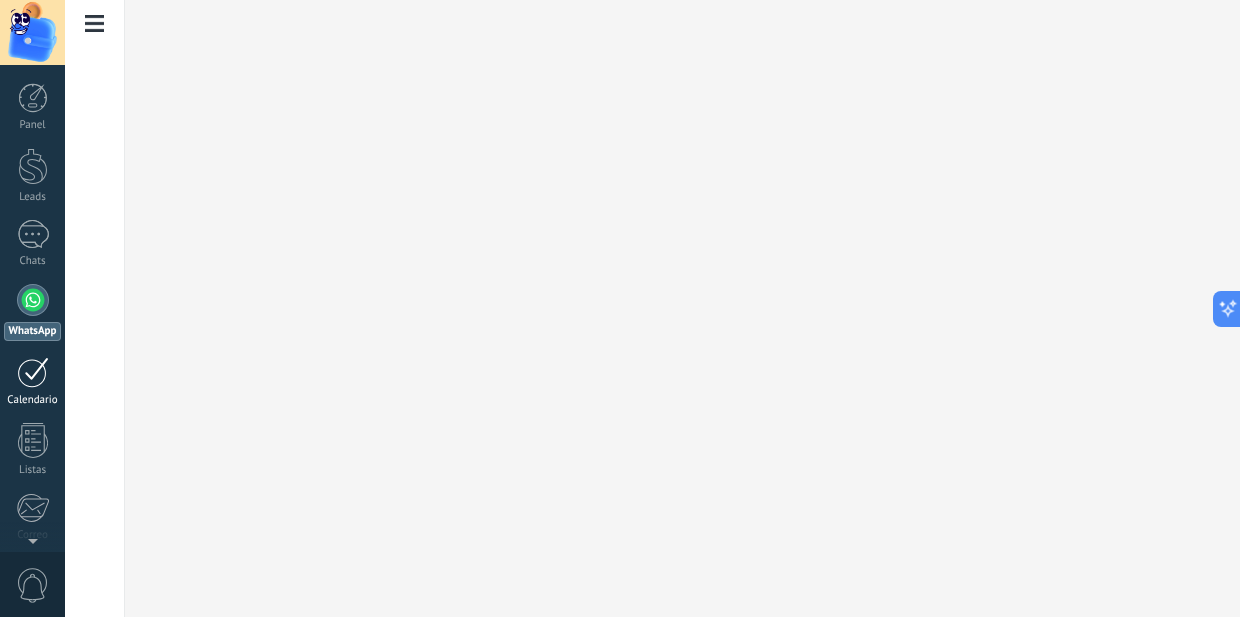 click on "Calendario" at bounding box center (32, 382) 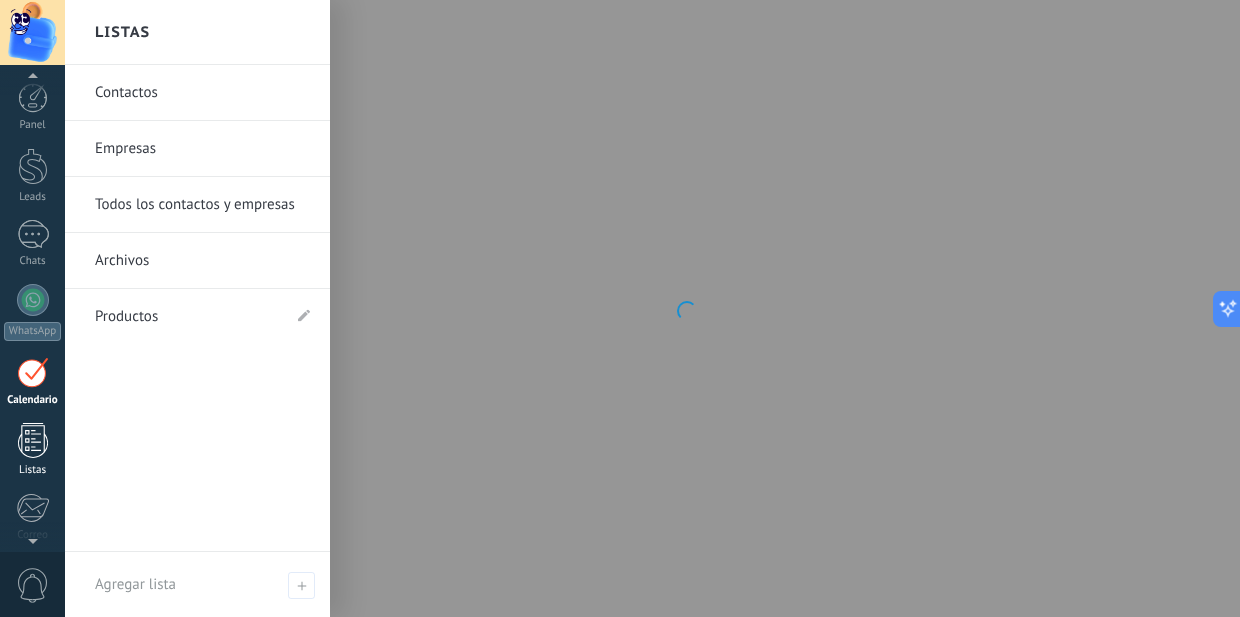 scroll, scrollTop: 58, scrollLeft: 0, axis: vertical 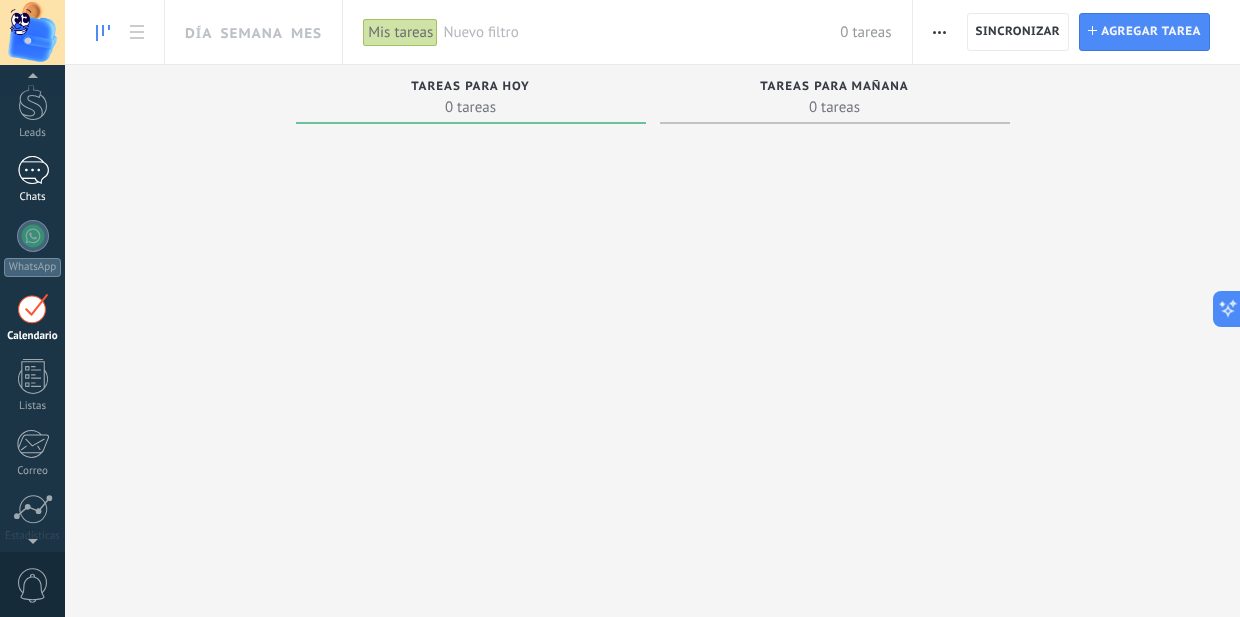 click on "1" at bounding box center (33, 170) 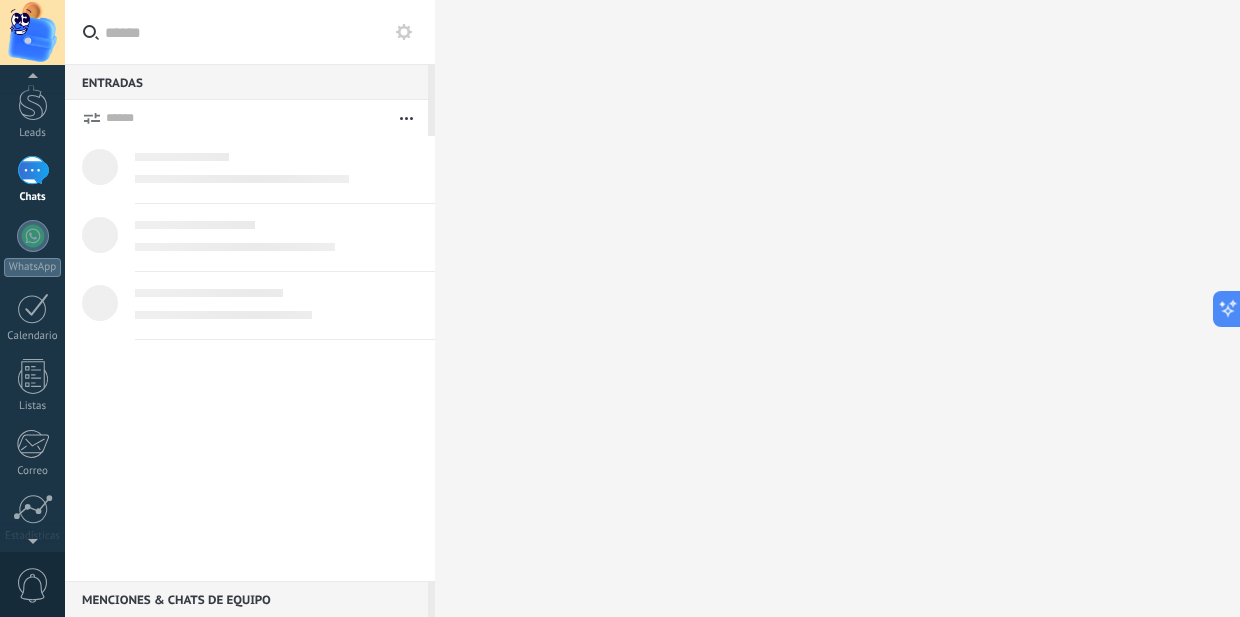 click on "1" at bounding box center (33, 170) 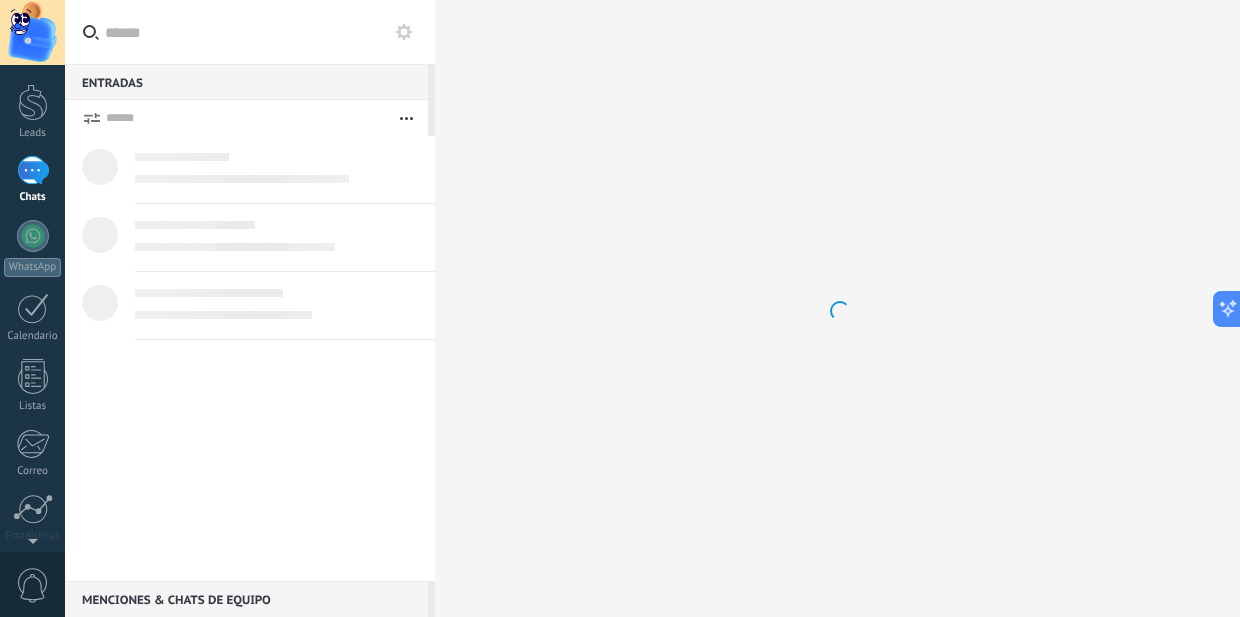 scroll, scrollTop: 0, scrollLeft: 0, axis: both 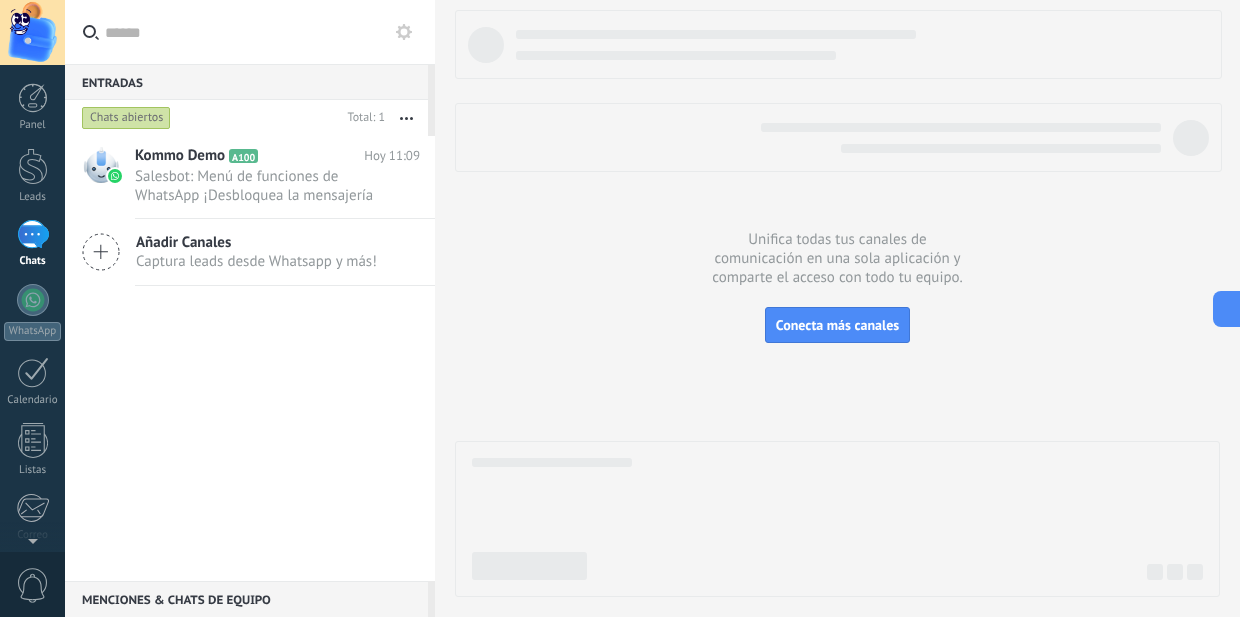 click on "Añadir Canales" at bounding box center (256, 242) 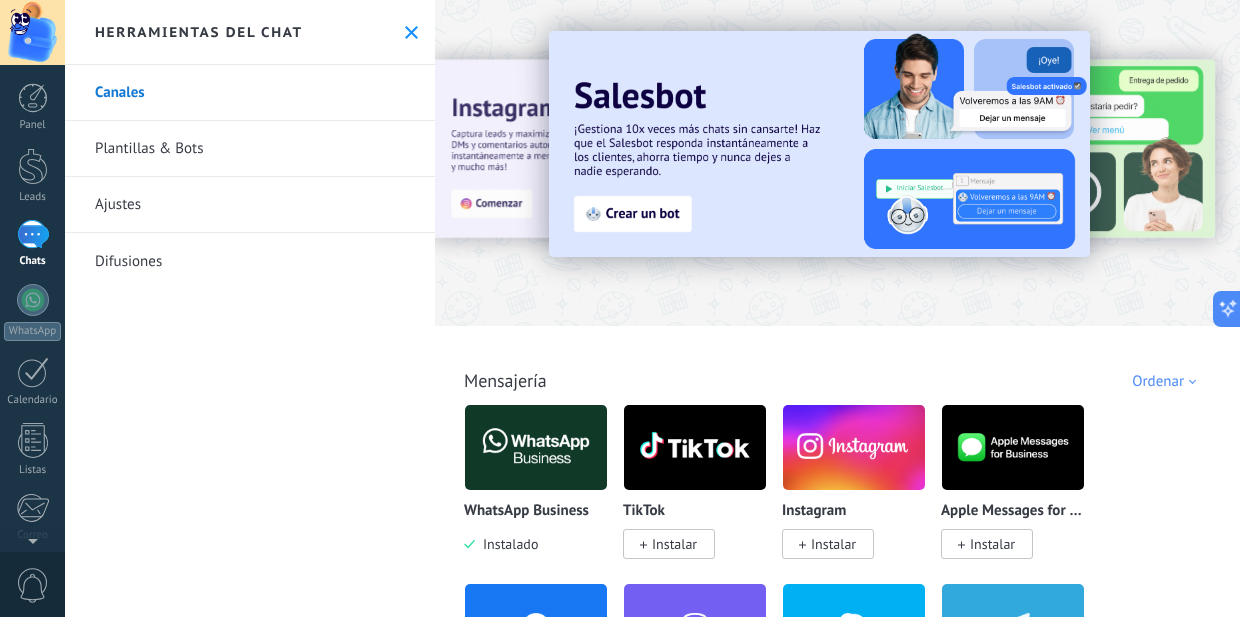 scroll, scrollTop: 0, scrollLeft: 0, axis: both 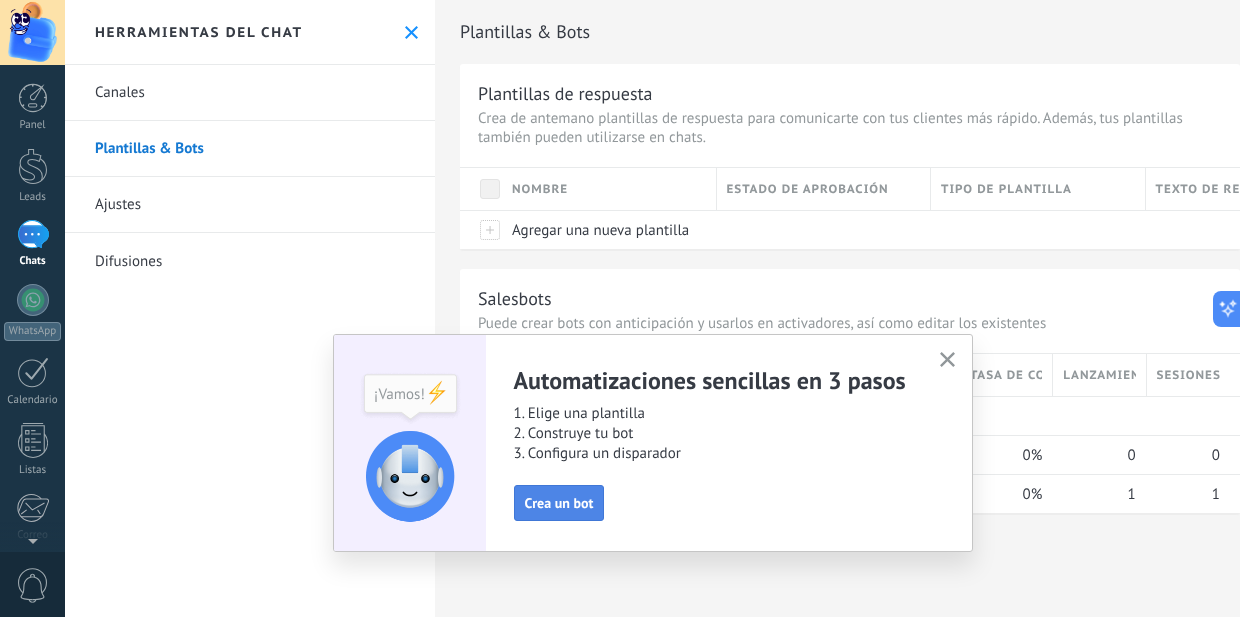 click on "Crea un bot" at bounding box center [559, 503] 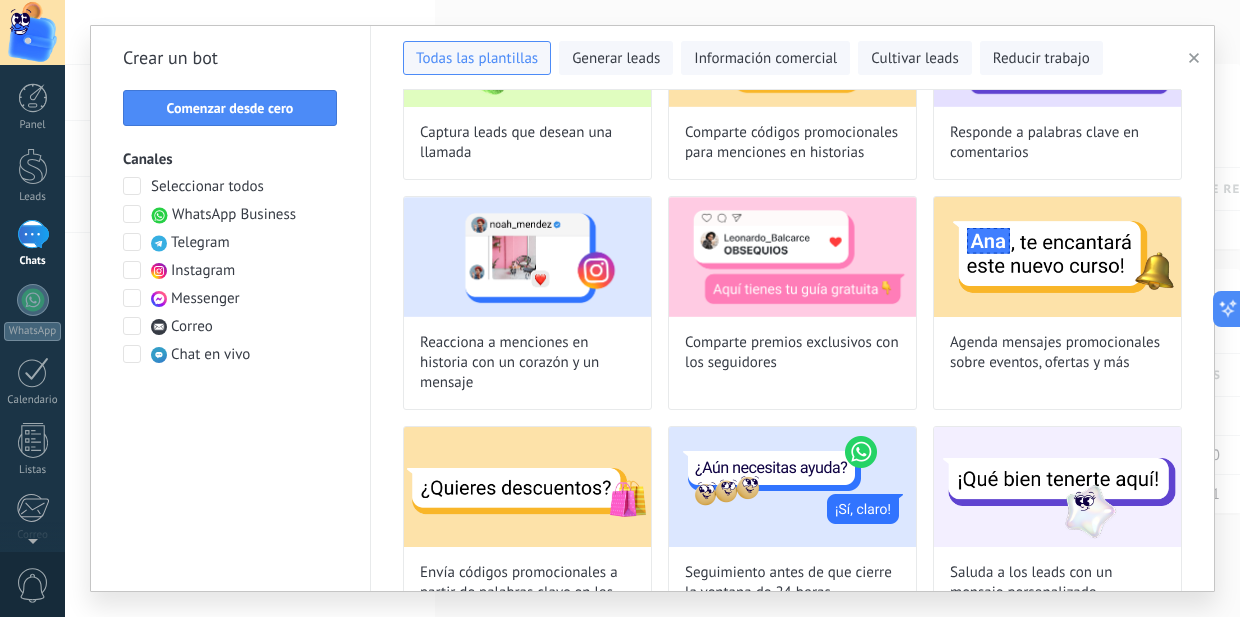 scroll, scrollTop: 309, scrollLeft: 0, axis: vertical 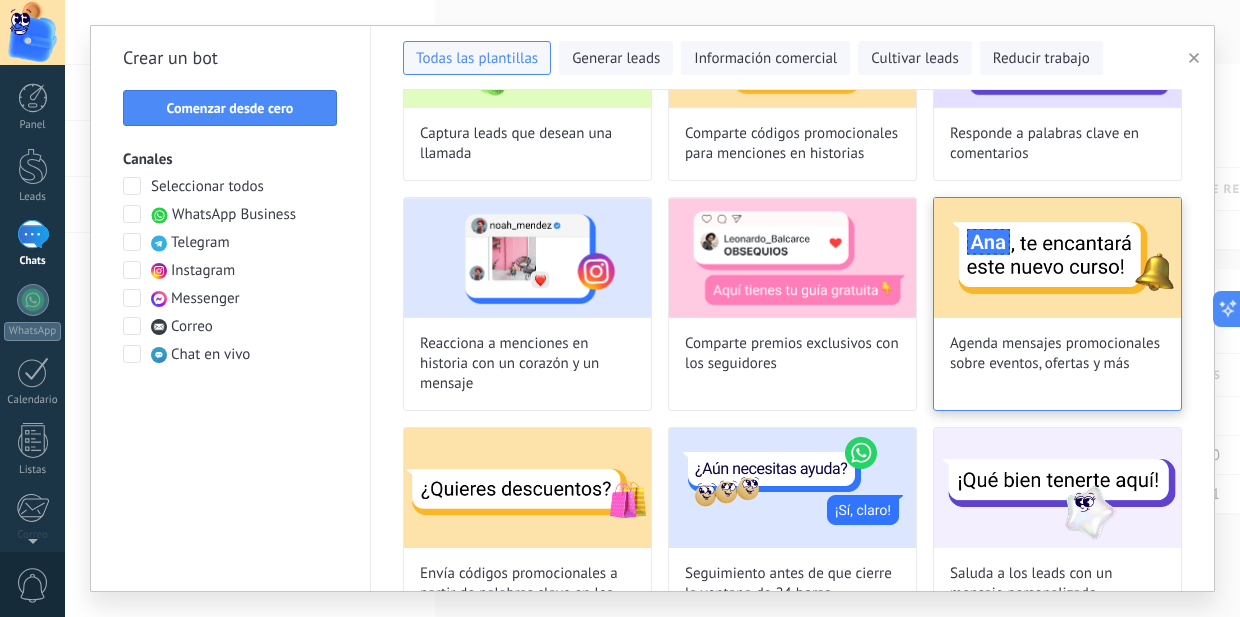 click at bounding box center [1057, 258] 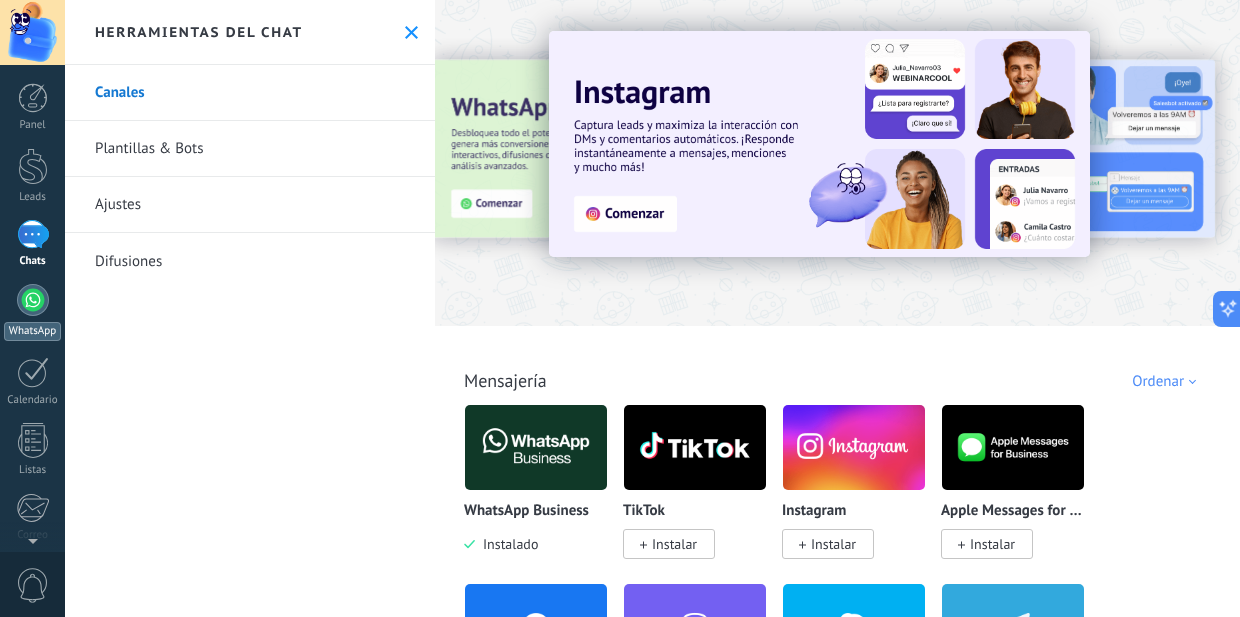 click at bounding box center [33, 300] 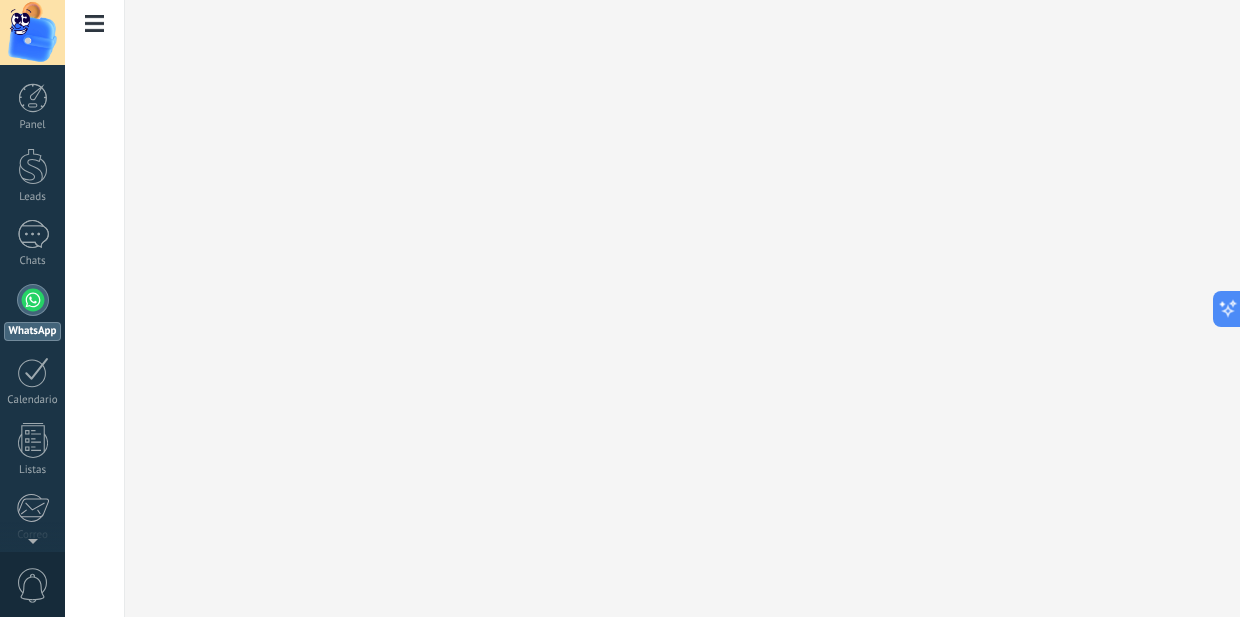 click at bounding box center (95, 24) 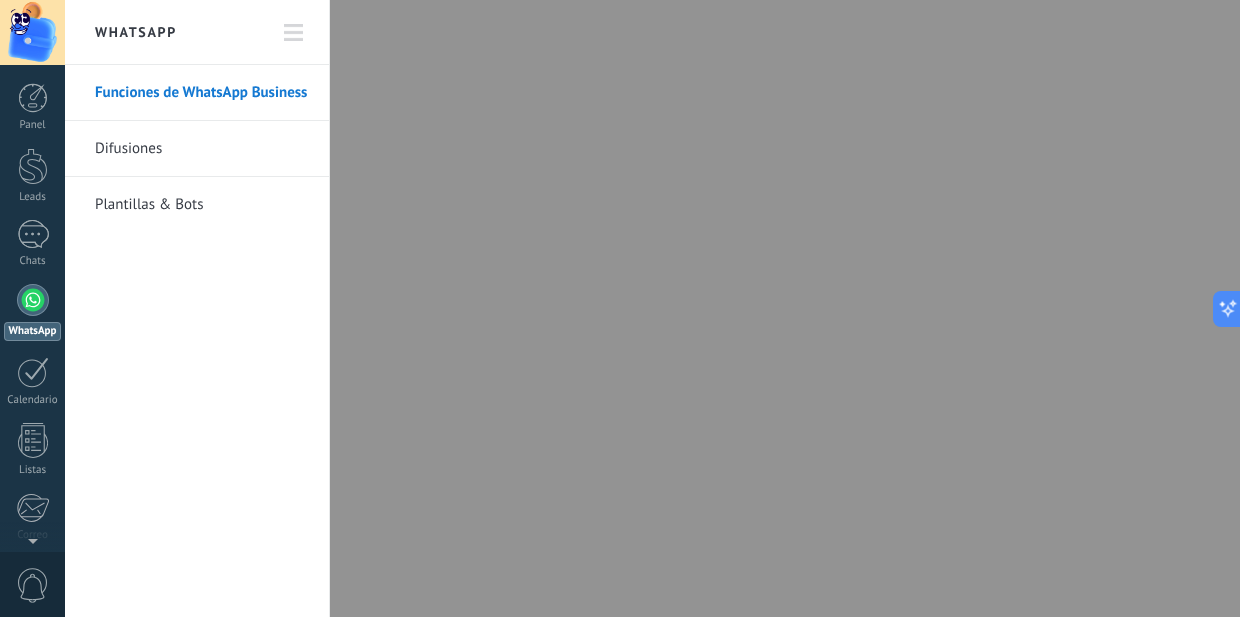 click on "Difusiones" at bounding box center [202, 149] 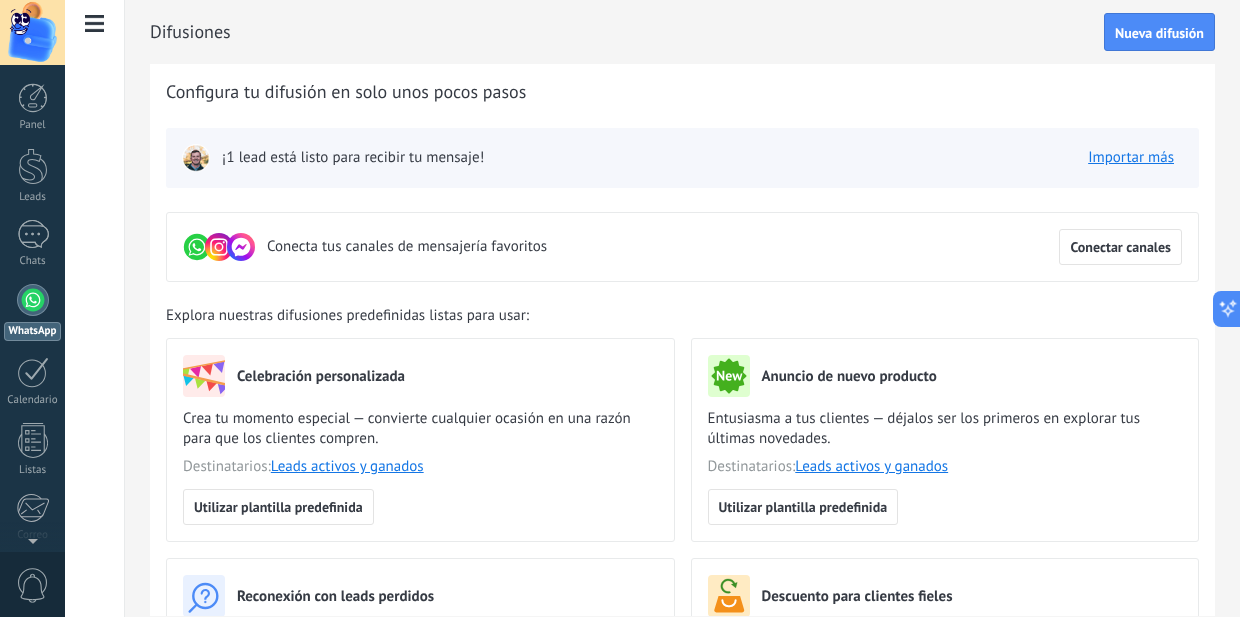 scroll, scrollTop: 0, scrollLeft: 0, axis: both 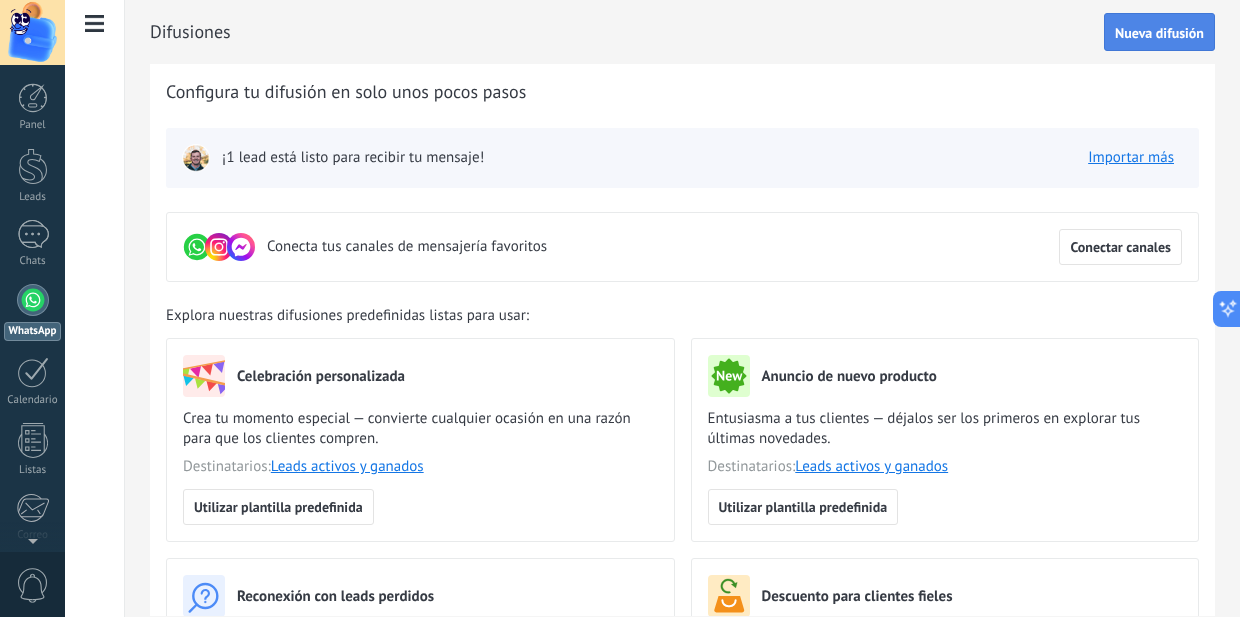 click on "Nueva difusión" at bounding box center [1159, 33] 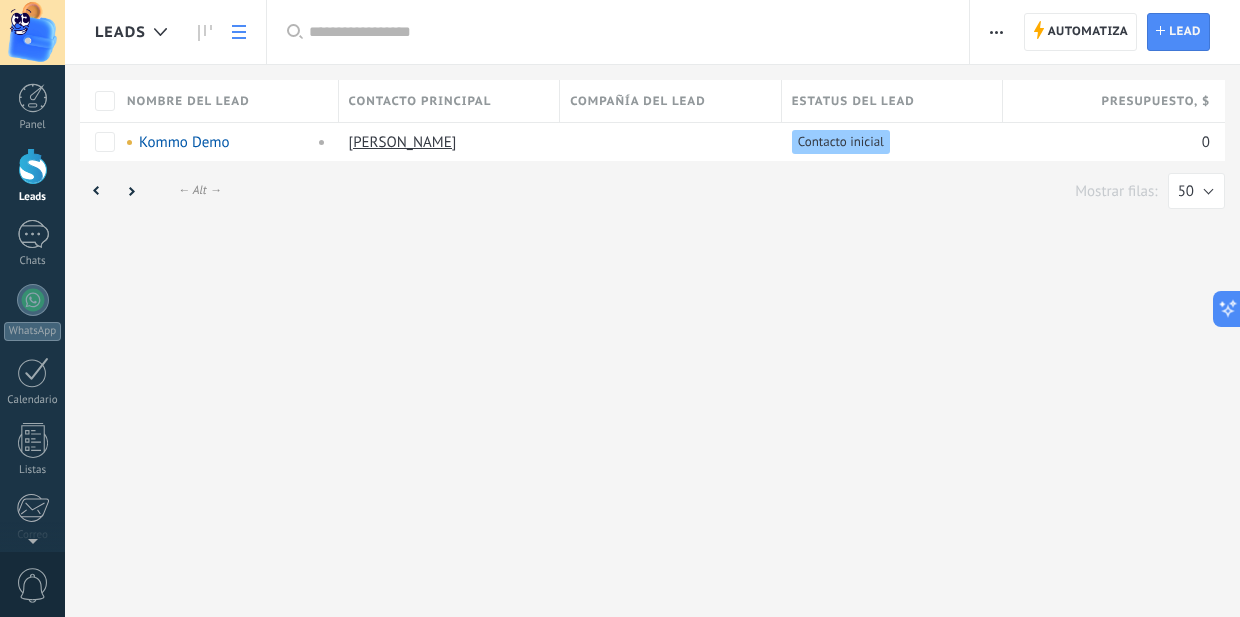 scroll, scrollTop: 0, scrollLeft: 0, axis: both 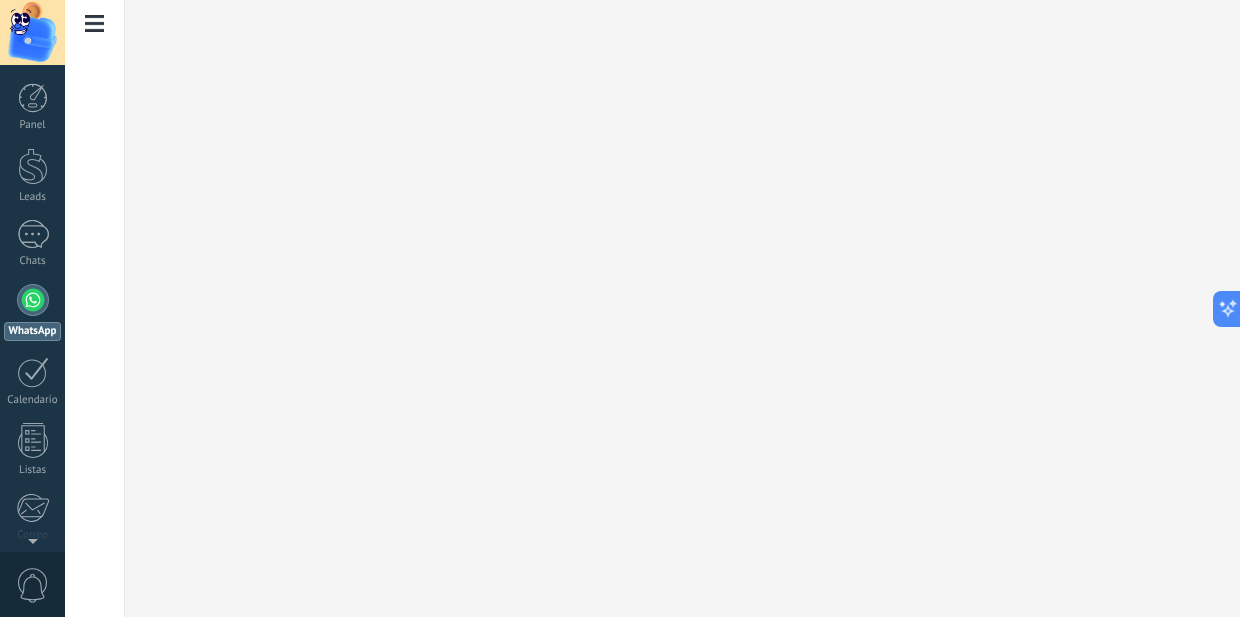 click on ".abccls-1,.abccls-2{fill-rule:evenodd}.abccls-2{fill:#fff} .abfcls-1{fill:none}.abfcls-2{fill:#fff} .abncls-1{isolation:isolate}.abncls-2{opacity:.06}.abncls-2,.abncls-3,.abncls-6{mix-blend-mode:multiply}.abncls-3{opacity:.15}.abncls-4,.abncls-8{fill:#fff}.abncls-5{fill:url(#abnlinear-gradient)}.abncls-6{opacity:.04}.abncls-7{fill:url(#abnlinear-gradient-2)}.abncls-8{fill-rule:evenodd} .abqst0{fill:#ffa200} .abwcls-1{fill:#252525} .cls-1{isolation:isolate} .acicls-1{fill:none} .aclcls-1{fill:#232323} .acnst0{display:none} .addcls-1,.addcls-2{fill:none;stroke-miterlimit:10}.addcls-1{stroke:#dfe0e5}.addcls-2{stroke:#a1a7ab} .adecls-1,.adecls-2{fill:none;stroke-miterlimit:10}.adecls-1{stroke:#dfe0e5}.adecls-2{stroke:#a1a7ab} .adqcls-1{fill:#8591a5;fill-rule:evenodd} .aeccls-1{fill:#5c9f37} .aeecls-1{fill:#f86161} .aejcls-1{fill:#8591a5;fill-rule:evenodd} .aekcls-1{fill-rule:evenodd} .aelcls-1{fill-rule:evenodd;fill:currentColor} .aemcls-1{fill-rule:evenodd;fill:currentColor} .aercls-2{fill:#24bc8c}" at bounding box center [620, 308] 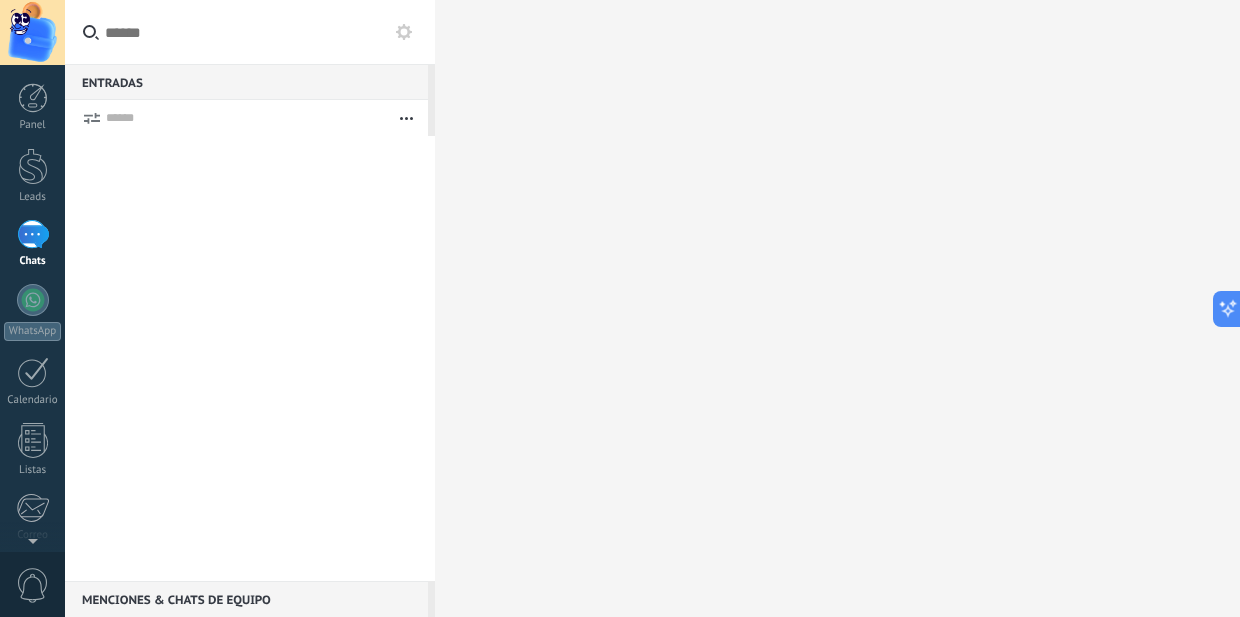click on ".abccls-1,.abccls-2{fill-rule:evenodd}.abccls-2{fill:#fff} .abfcls-1{fill:none}.abfcls-2{fill:#fff} .abncls-1{isolation:isolate}.abncls-2{opacity:.06}.abncls-2,.abncls-3,.abncls-6{mix-blend-mode:multiply}.abncls-3{opacity:.15}.abncls-4,.abncls-8{fill:#fff}.abncls-5{fill:url(#abnlinear-gradient)}.abncls-6{opacity:.04}.abncls-7{fill:url(#abnlinear-gradient-2)}.abncls-8{fill-rule:evenodd} .abqst0{fill:#ffa200} .abwcls-1{fill:#252525} .cls-1{isolation:isolate} .acicls-1{fill:none} .aclcls-1{fill:#232323} .acnst0{display:none} .addcls-1,.addcls-2{fill:none;stroke-miterlimit:10}.addcls-1{stroke:#dfe0e5}.addcls-2{stroke:#a1a7ab} .adecls-1,.adecls-2{fill:none;stroke-miterlimit:10}.adecls-1{stroke:#dfe0e5}.adecls-2{stroke:#a1a7ab} .adqcls-1{fill:#8591a5;fill-rule:evenodd} .aeccls-1{fill:#5c9f37} .aeecls-1{fill:#f86161} .aejcls-1{fill:#8591a5;fill-rule:evenodd} .aekcls-1{fill-rule:evenodd} .aelcls-1{fill-rule:evenodd;fill:currentColor} .aemcls-1{fill-rule:evenodd;fill:currentColor} .aercls-2{fill:#24bc8c}" at bounding box center (620, 308) 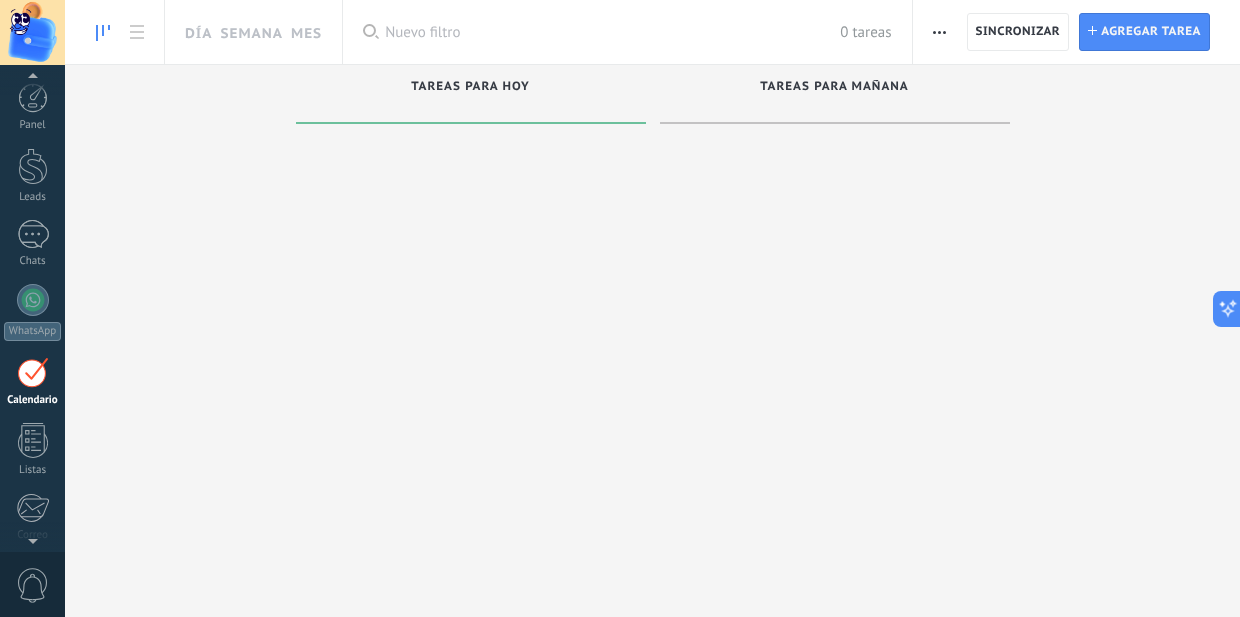 scroll, scrollTop: 58, scrollLeft: 0, axis: vertical 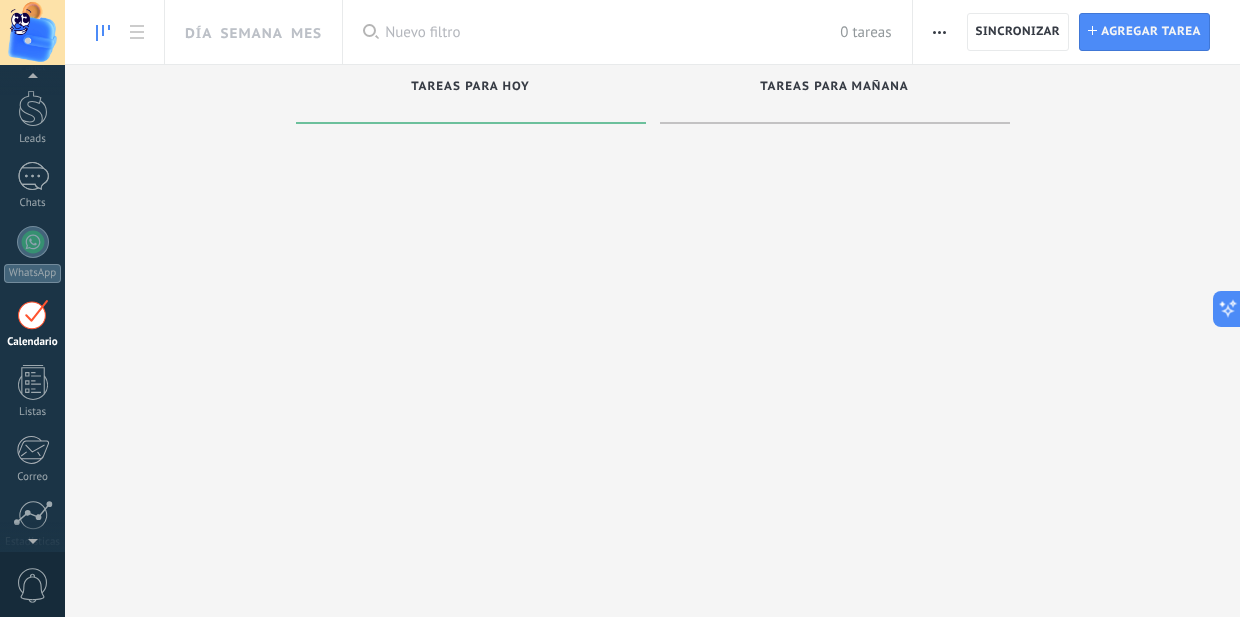 click on ".abccls-1,.abccls-2{fill-rule:evenodd}.abccls-2{fill:#fff} .abfcls-1{fill:none}.abfcls-2{fill:#fff} .abncls-1{isolation:isolate}.abncls-2{opacity:.06}.abncls-2,.abncls-3,.abncls-6{mix-blend-mode:multiply}.abncls-3{opacity:.15}.abncls-4,.abncls-8{fill:#fff}.abncls-5{fill:url(#abnlinear-gradient)}.abncls-6{opacity:.04}.abncls-7{fill:url(#abnlinear-gradient-2)}.abncls-8{fill-rule:evenodd} .abqst0{fill:#ffa200} .abwcls-1{fill:#252525} .cls-1{isolation:isolate} .acicls-1{fill:none} .aclcls-1{fill:#232323} .acnst0{display:none} .addcls-1,.addcls-2{fill:none;stroke-miterlimit:10}.addcls-1{stroke:#dfe0e5}.addcls-2{stroke:#a1a7ab} .adecls-1,.adecls-2{fill:none;stroke-miterlimit:10}.adecls-1{stroke:#dfe0e5}.adecls-2{stroke:#a1a7ab} .adqcls-1{fill:#8591a5;fill-rule:evenodd} .aeccls-1{fill:#5c9f37} .aeecls-1{fill:#f86161} .aejcls-1{fill:#8591a5;fill-rule:evenodd} .aekcls-1{fill-rule:evenodd} .aelcls-1{fill-rule:evenodd;fill:currentColor} .aemcls-1{fill-rule:evenodd;fill:currentColor} .aercls-2{fill:#24bc8c}" at bounding box center (620, 308) 